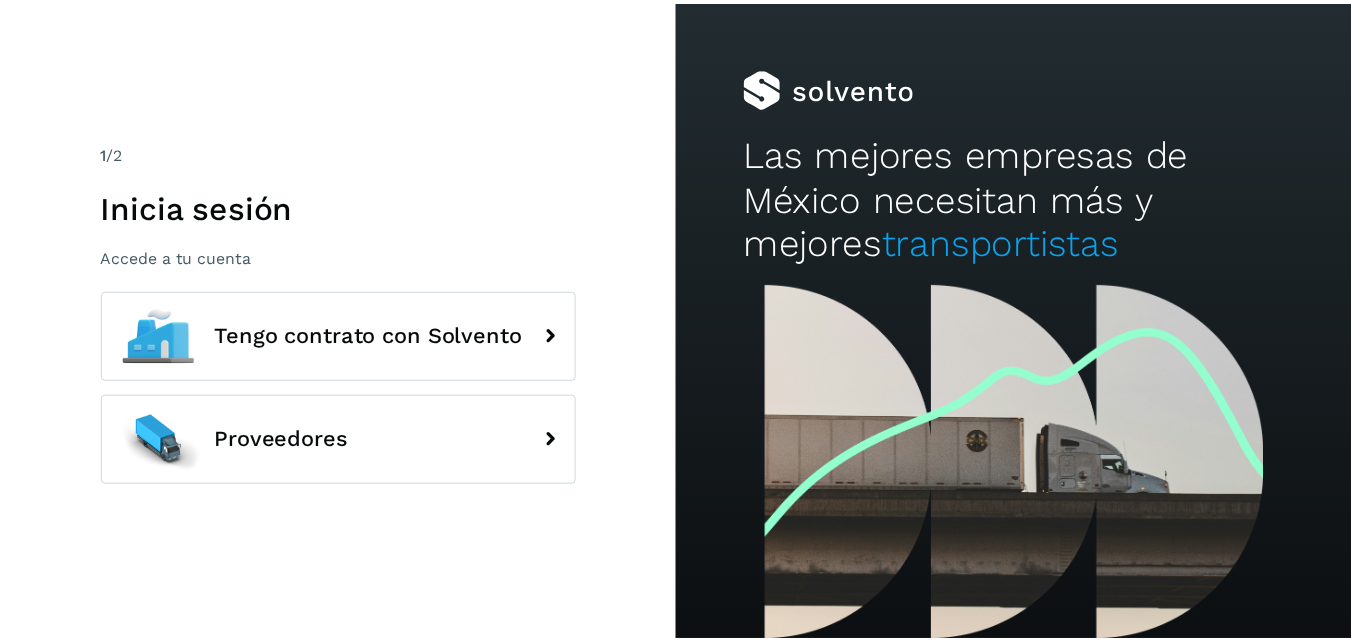 scroll, scrollTop: 0, scrollLeft: 0, axis: both 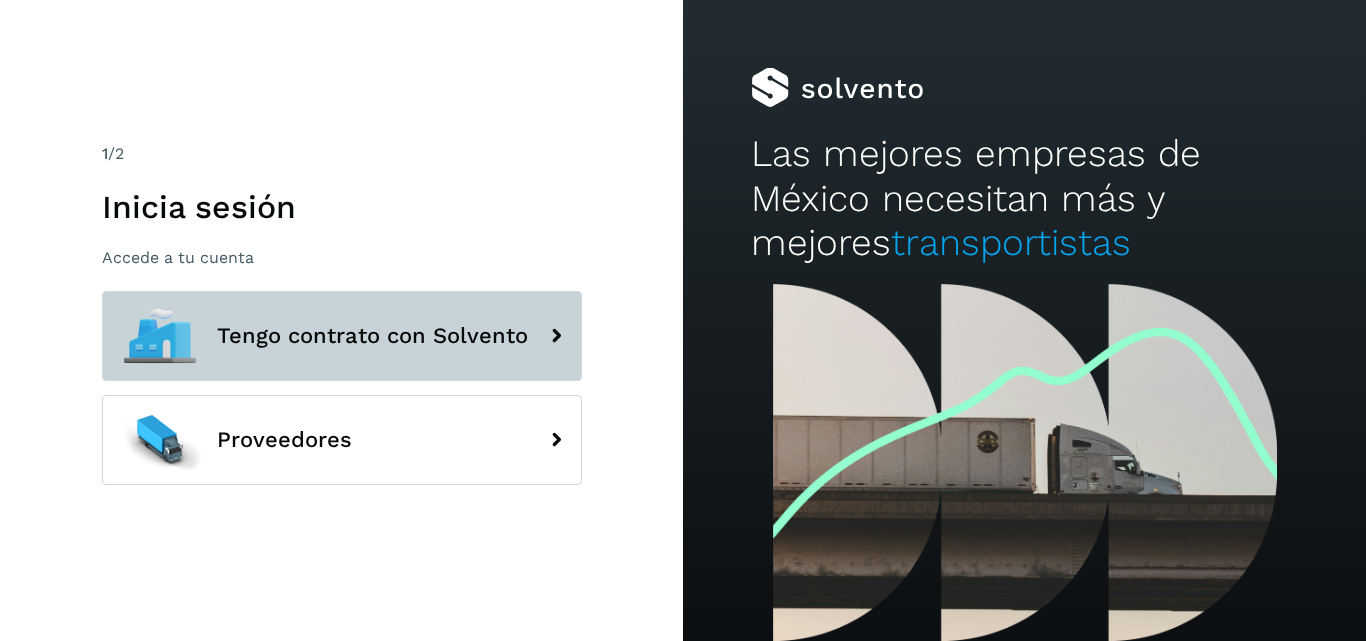 click 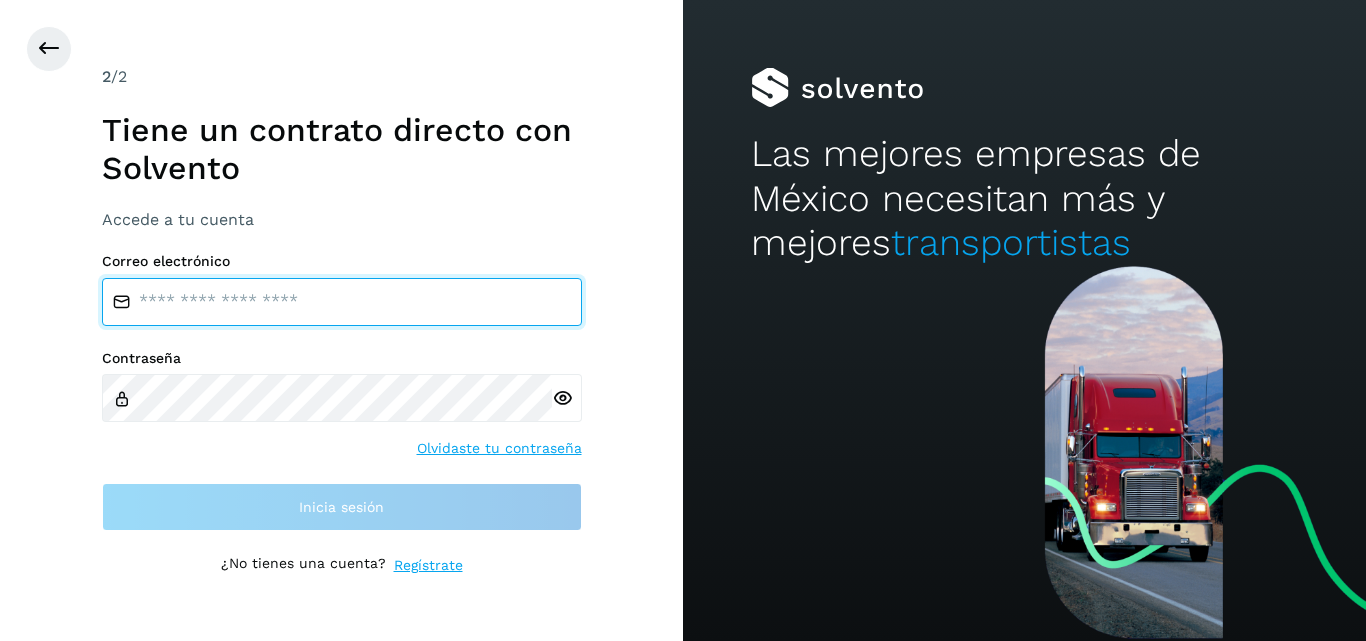 type on "**********" 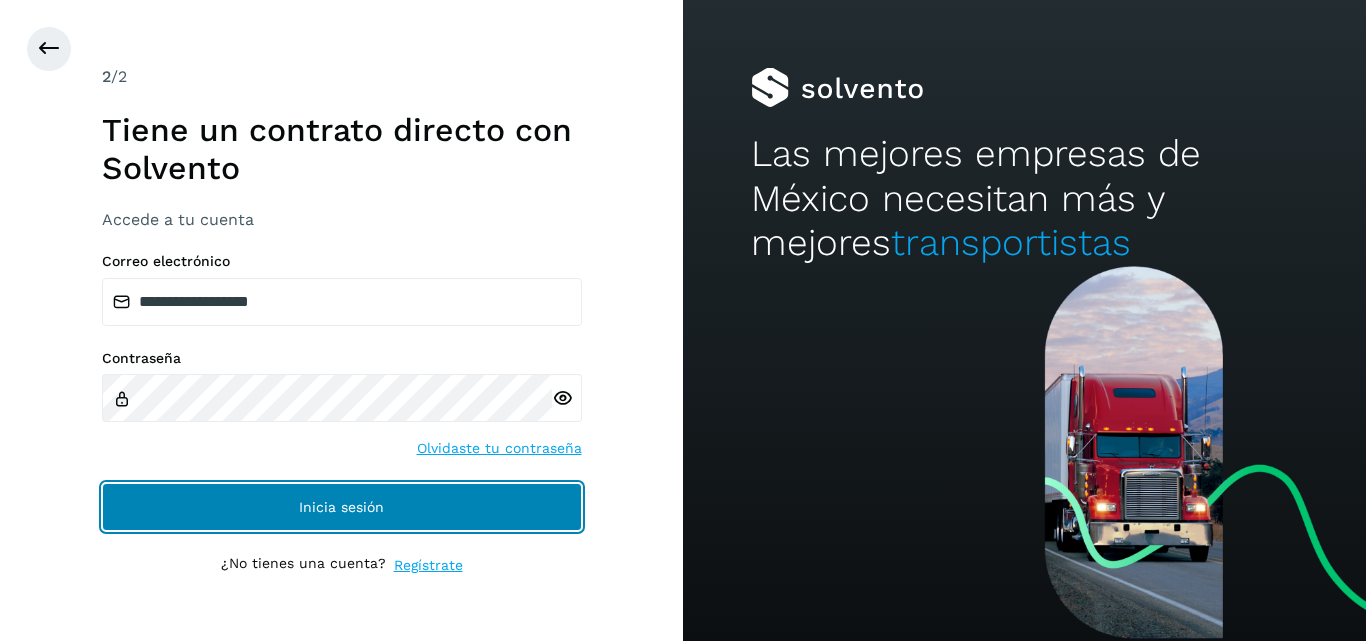 click on "Inicia sesión" at bounding box center [342, 507] 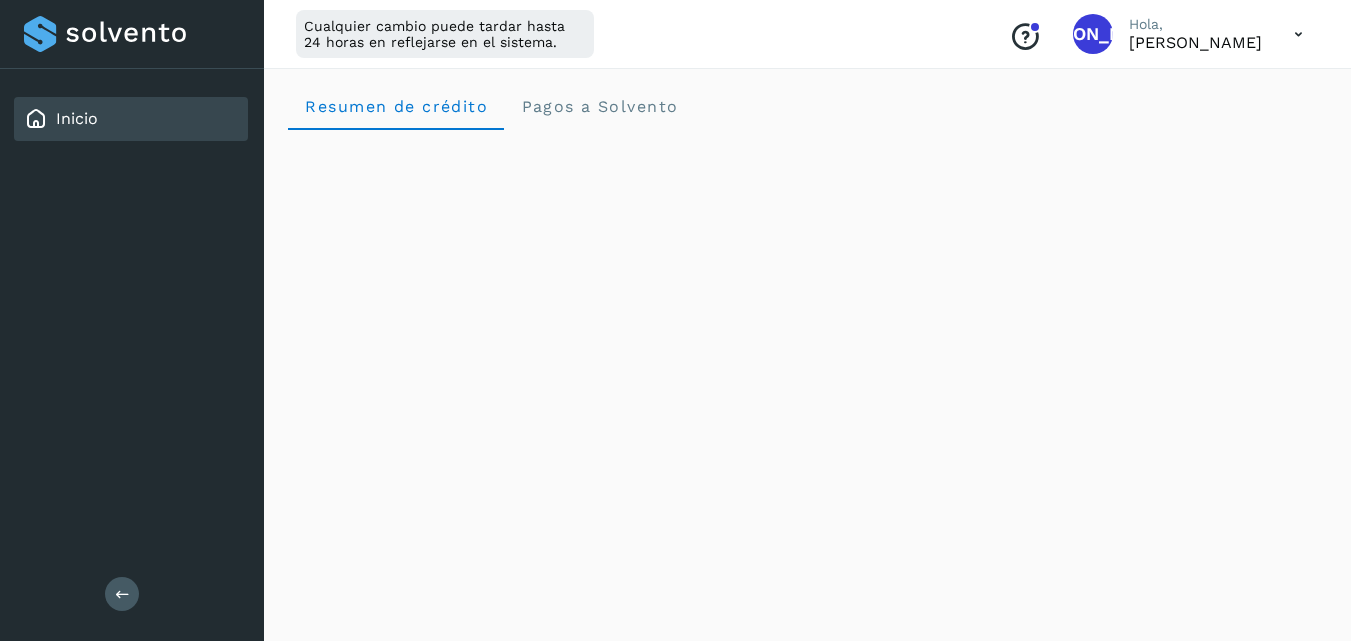 scroll, scrollTop: 0, scrollLeft: 0, axis: both 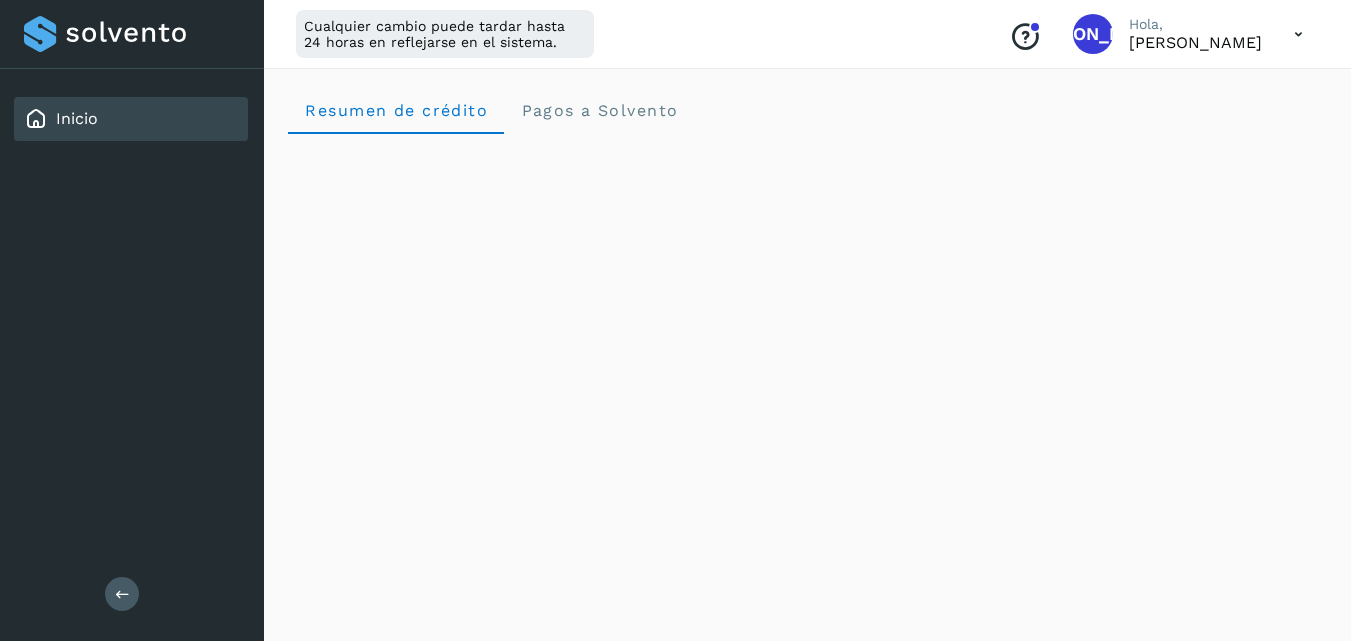 click on "Inicio" at bounding box center (77, 118) 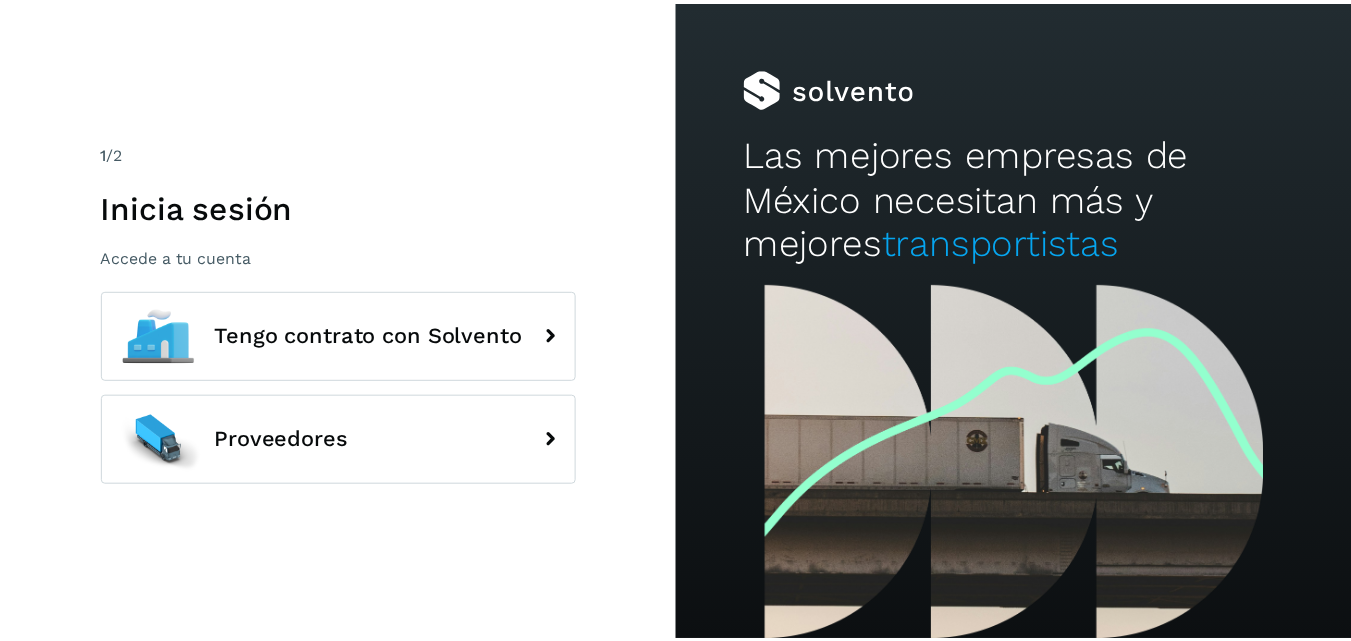 scroll, scrollTop: 0, scrollLeft: 0, axis: both 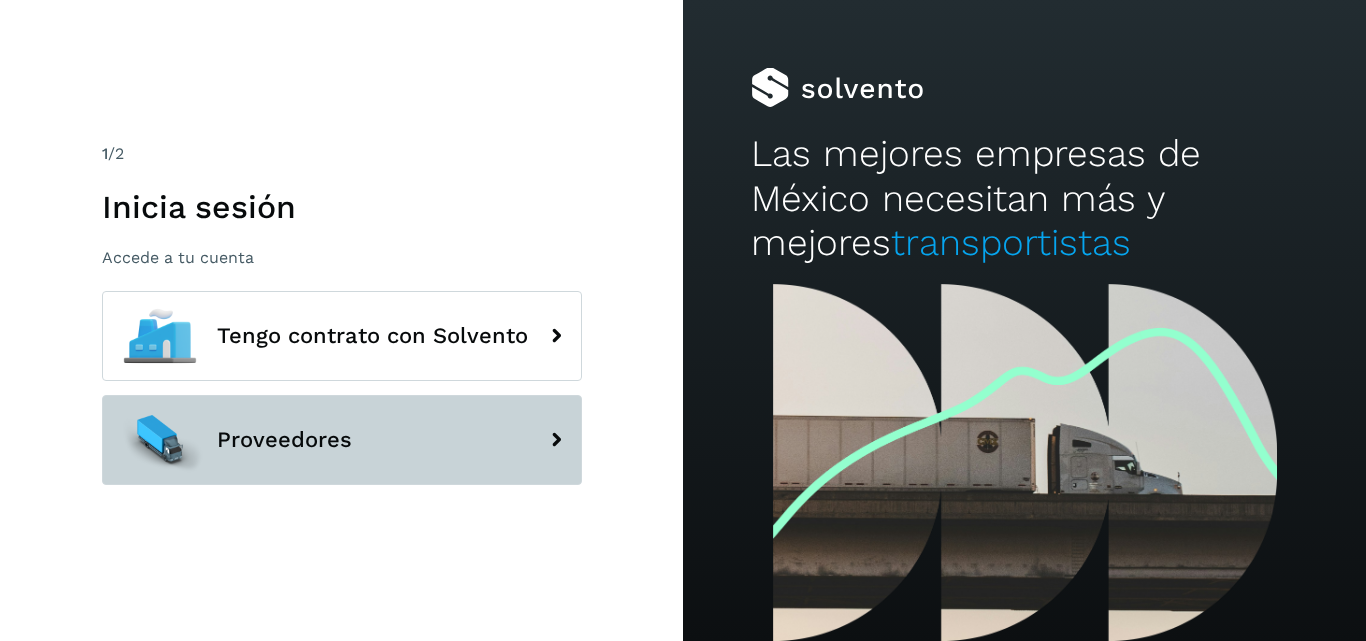 click 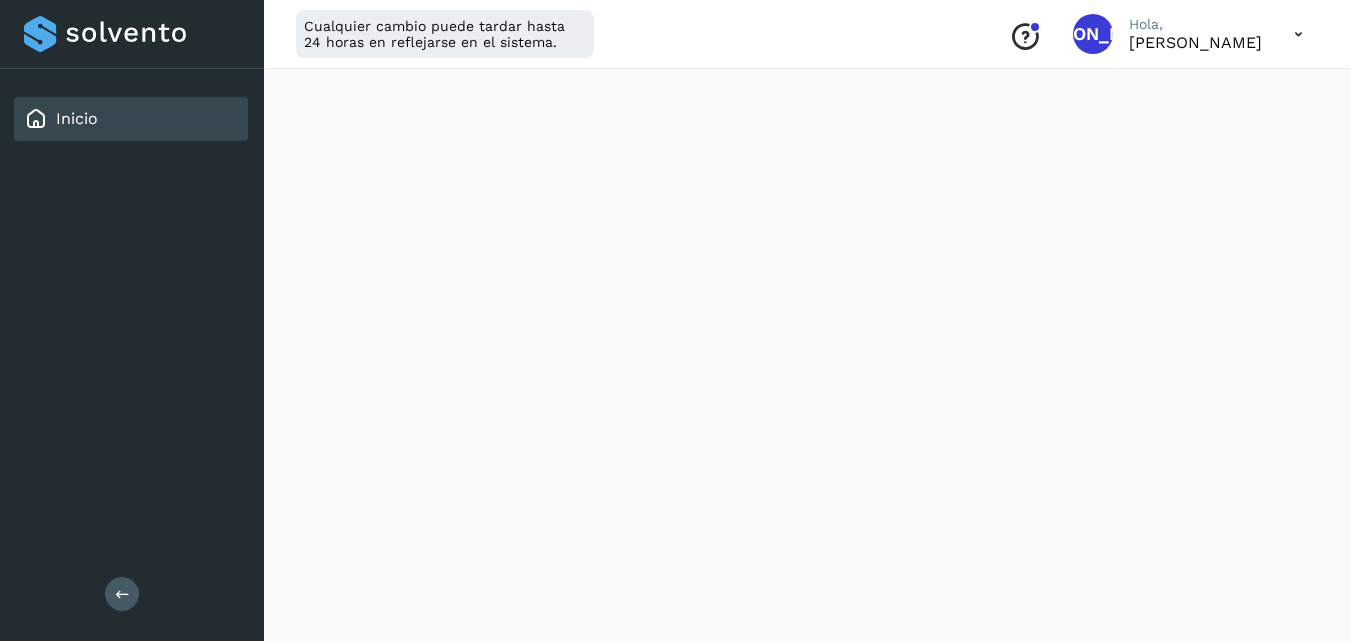 scroll, scrollTop: 0, scrollLeft: 0, axis: both 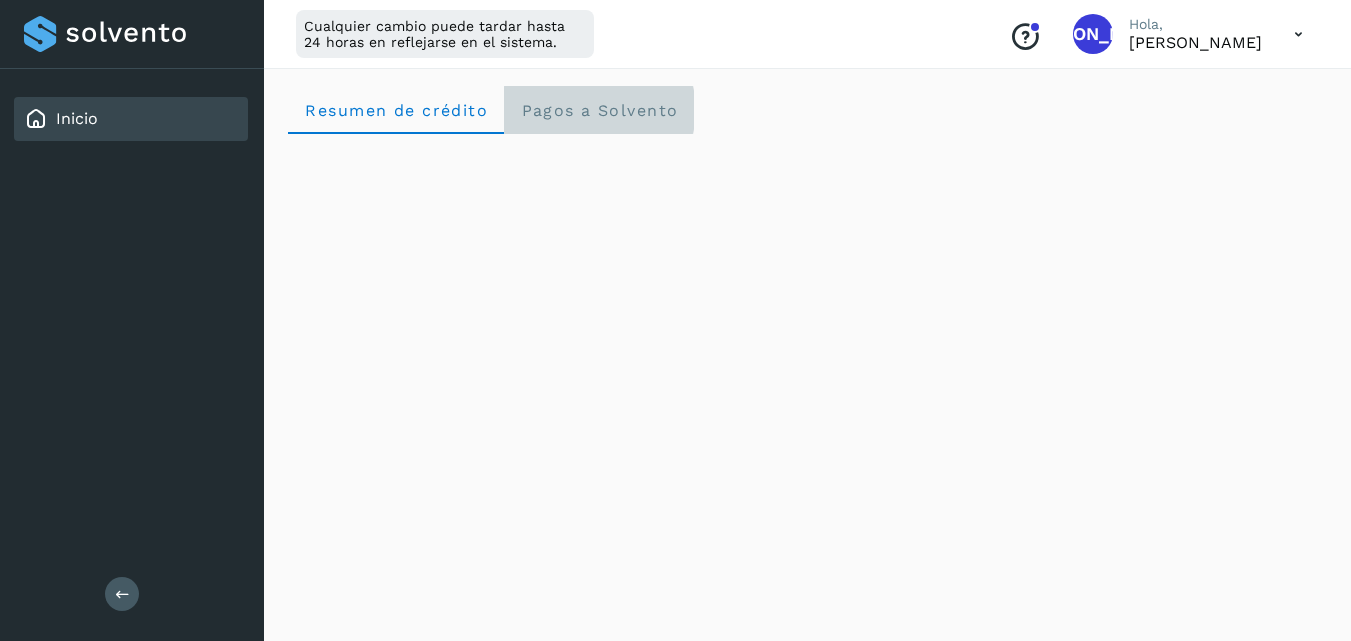 click on "Pagos a Solvento" 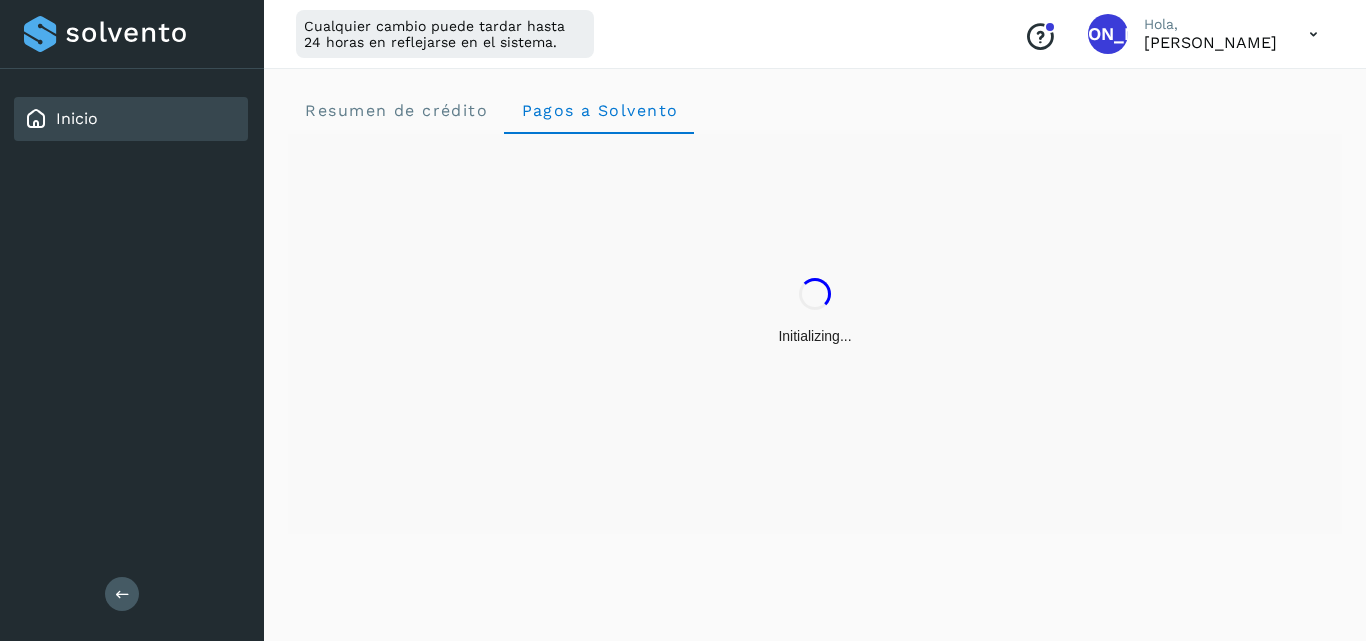 click at bounding box center [1313, 34] 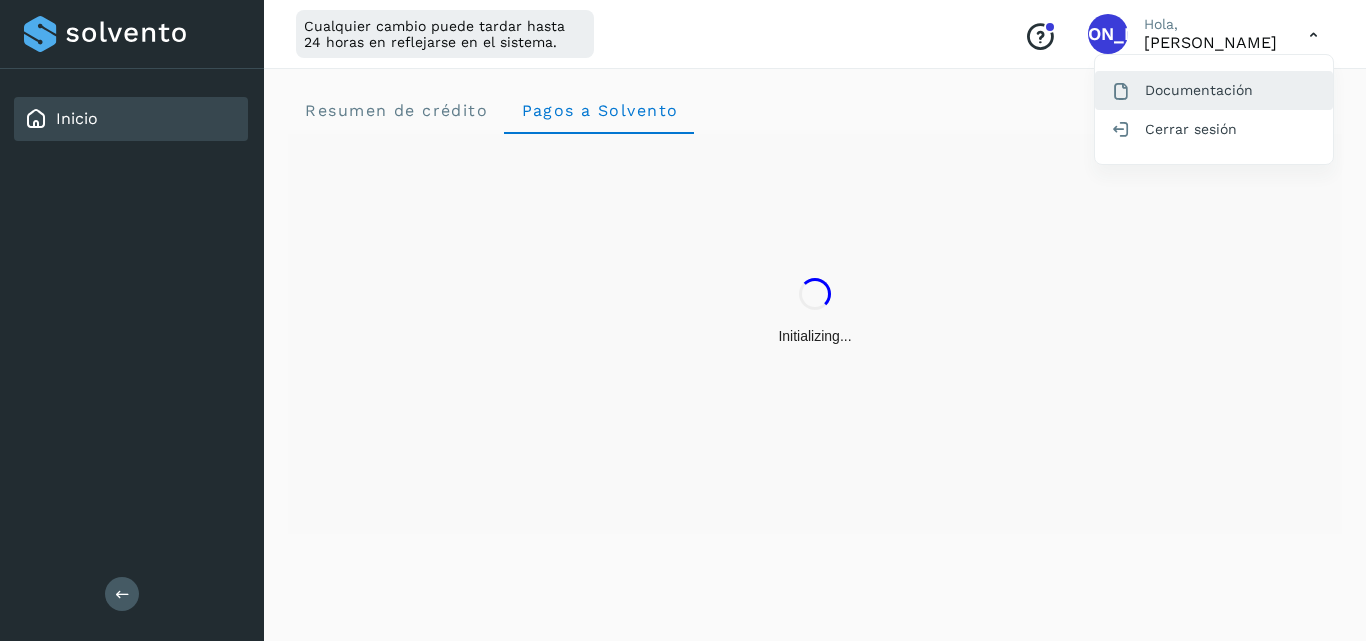 click on "Documentación" 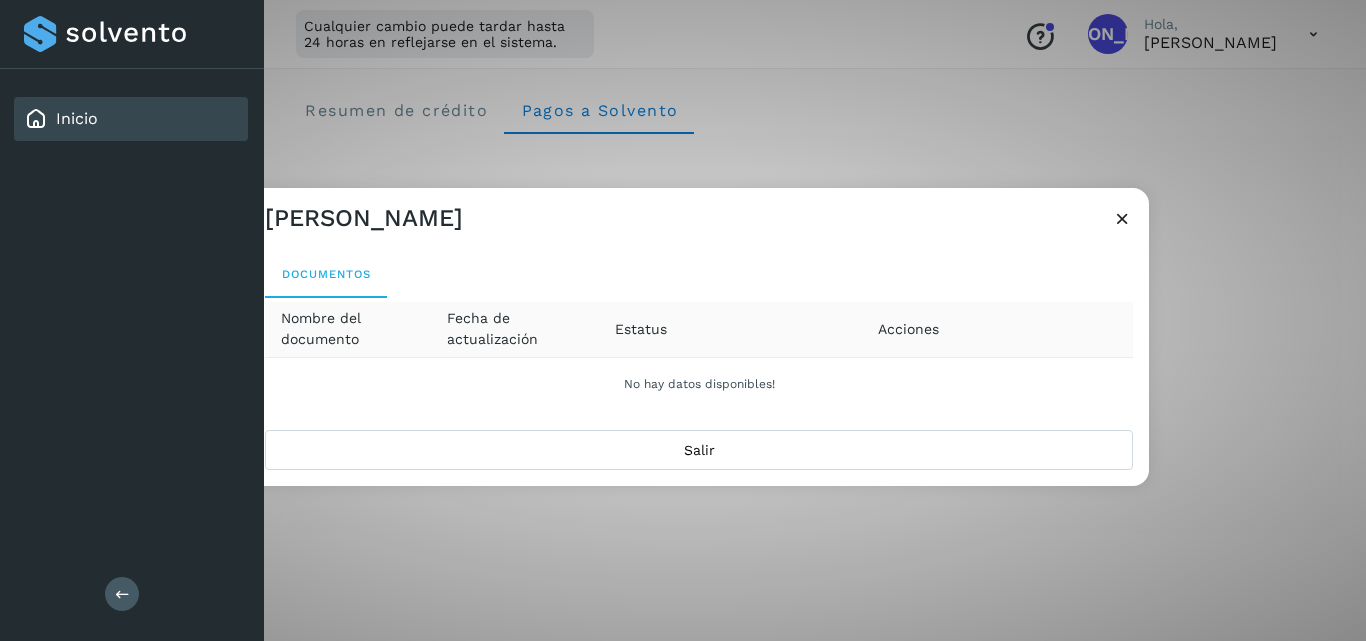 click at bounding box center [1122, 218] 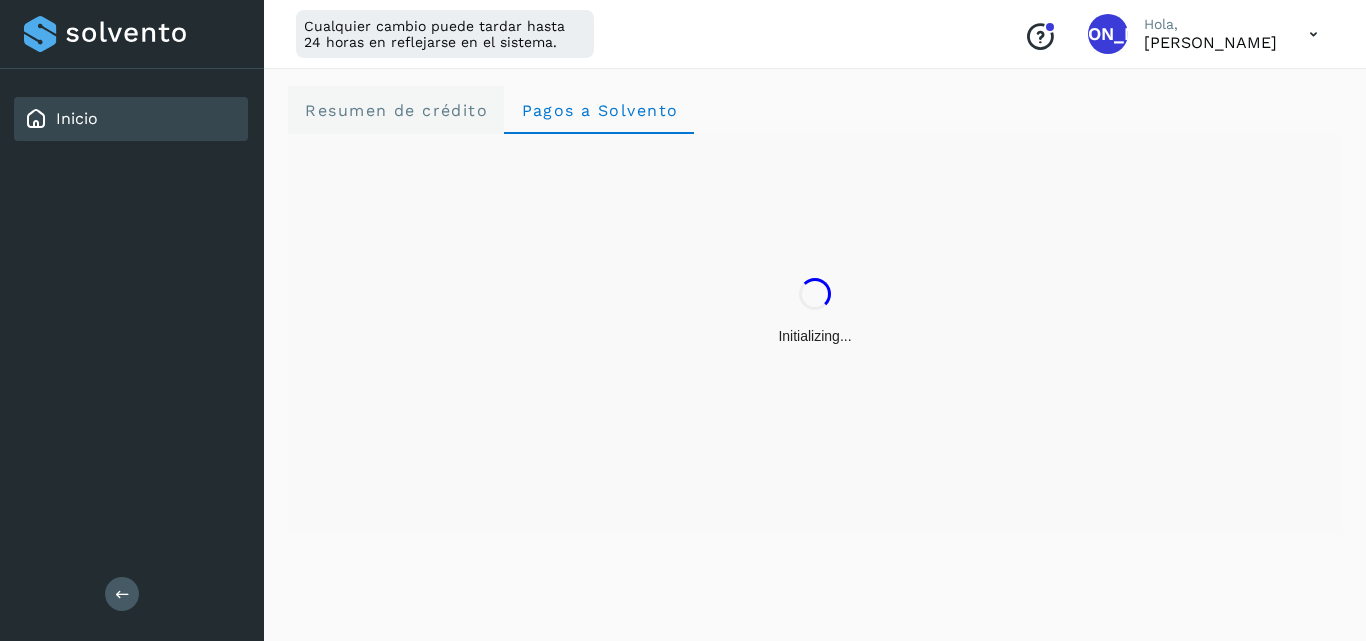 click on "Resumen de crédito" 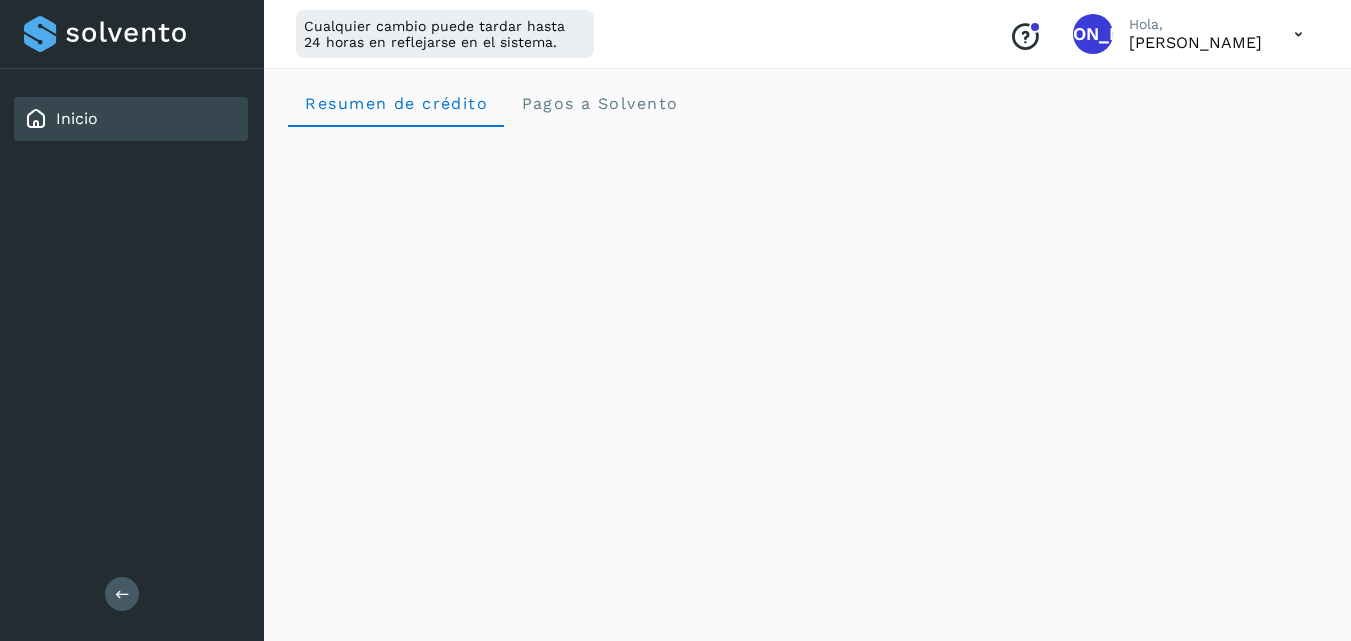 scroll, scrollTop: 0, scrollLeft: 0, axis: both 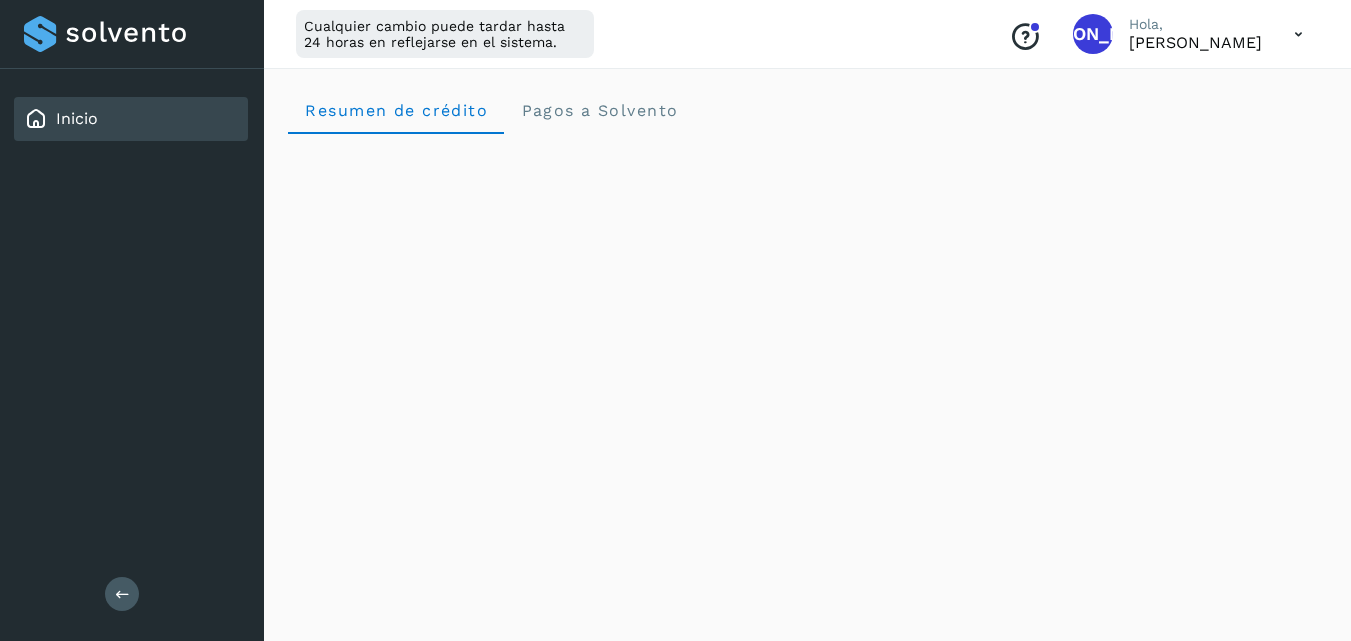 click at bounding box center (1298, 34) 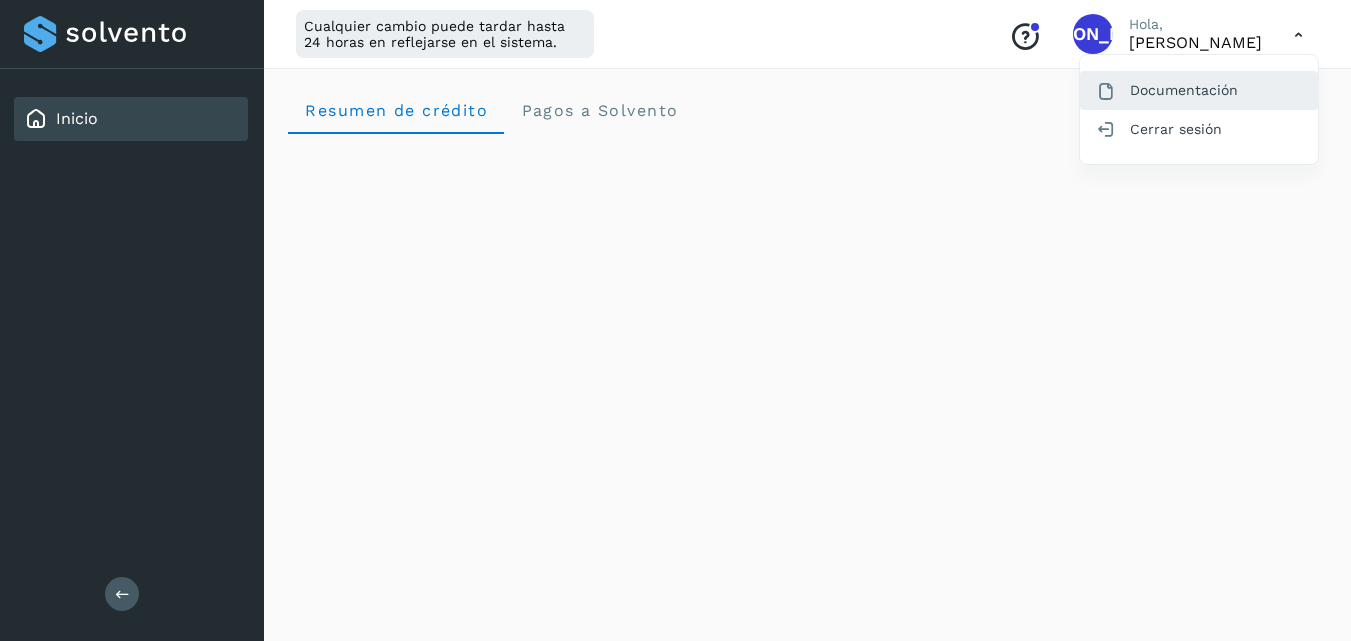 click on "Documentación" 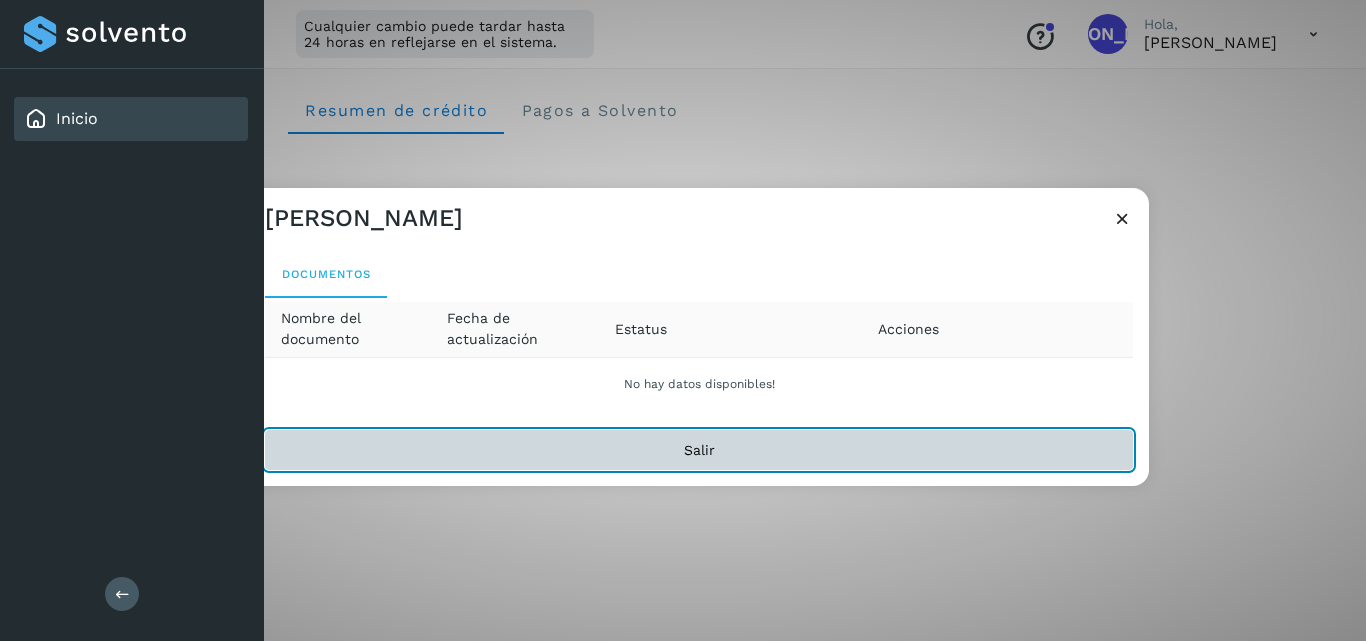 click on "Salir" 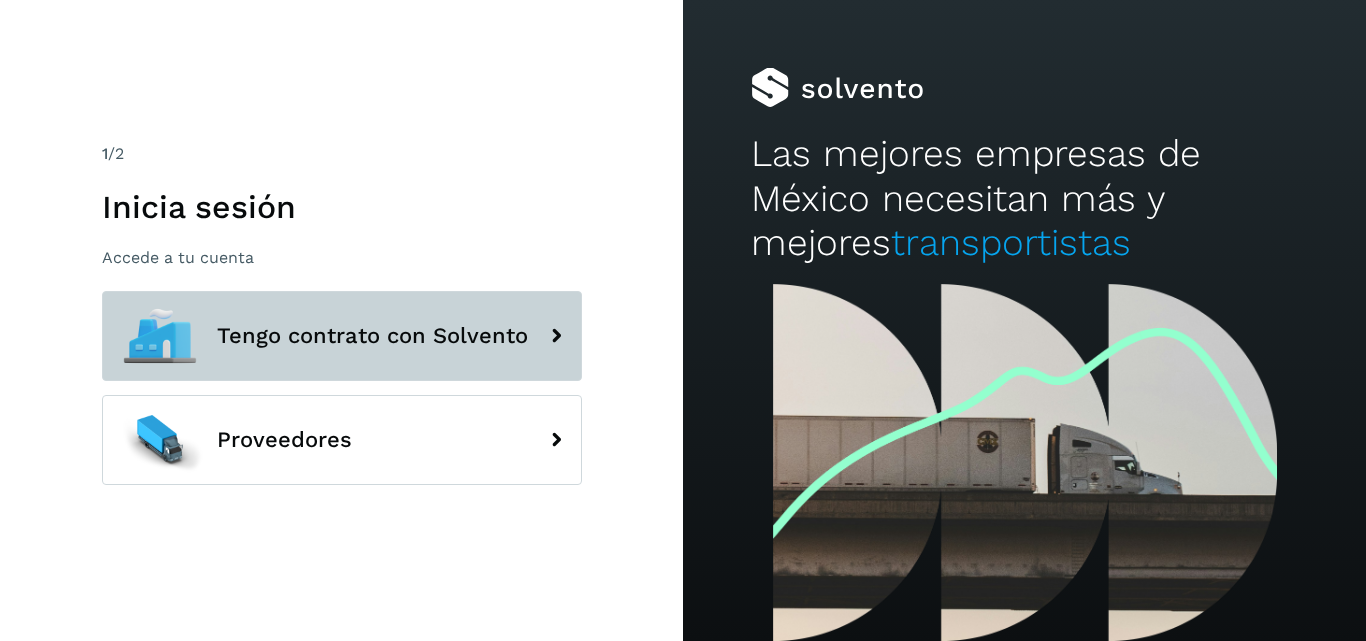 click 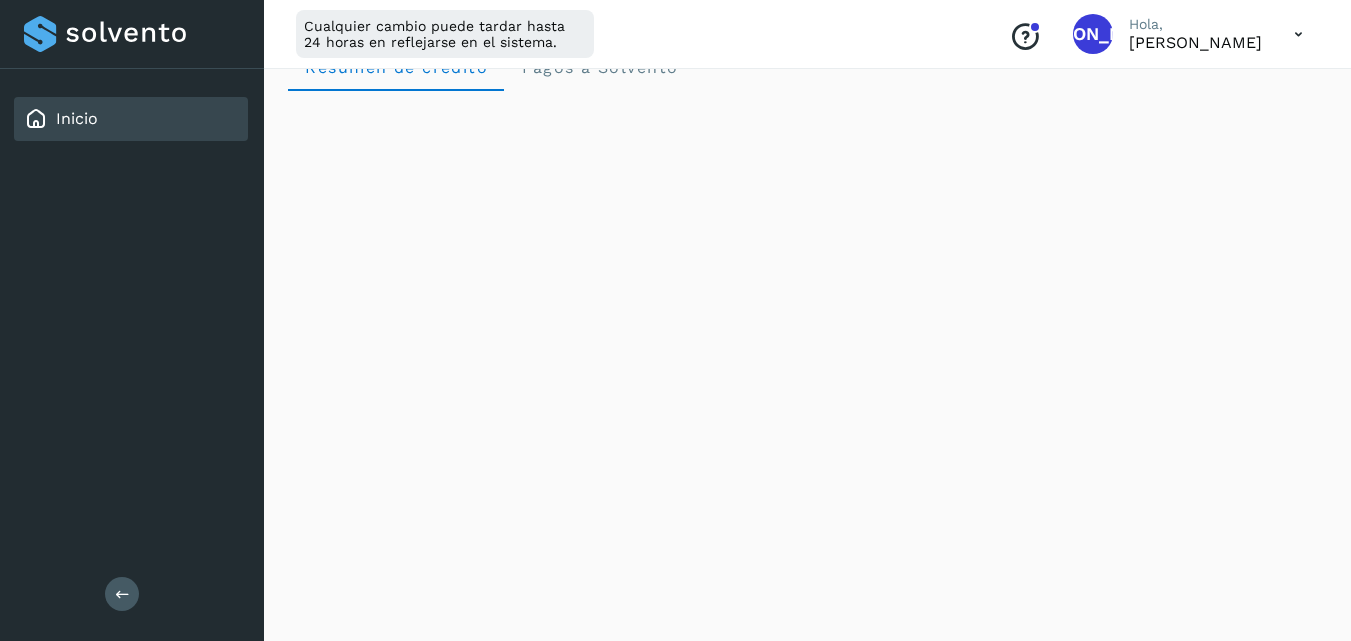 scroll, scrollTop: 0, scrollLeft: 0, axis: both 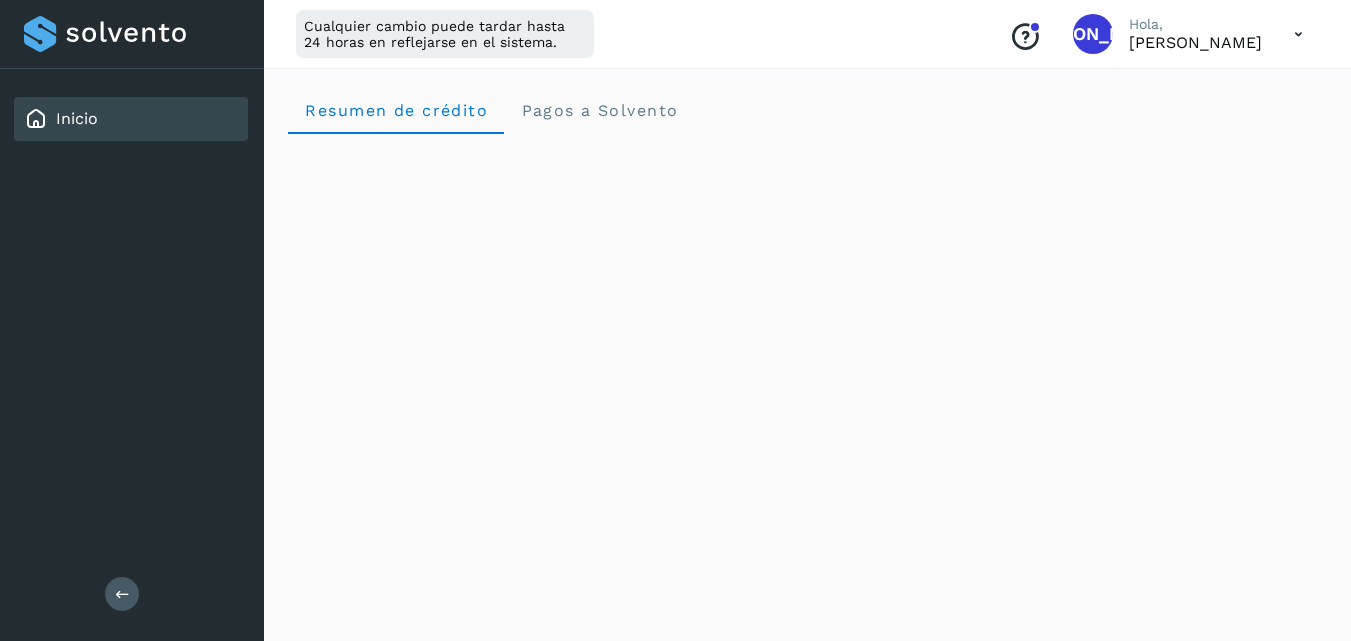 click on "Resumen de crédito Pagos a Solvento" at bounding box center (807, 110) 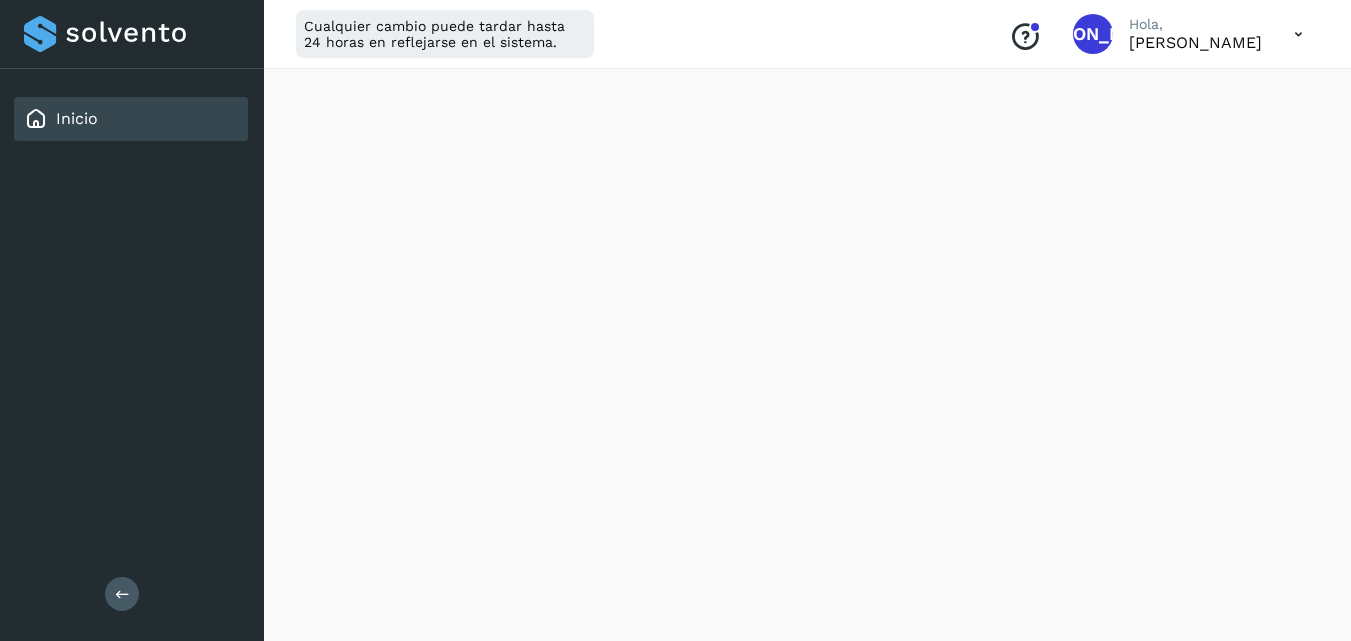 scroll, scrollTop: 0, scrollLeft: 0, axis: both 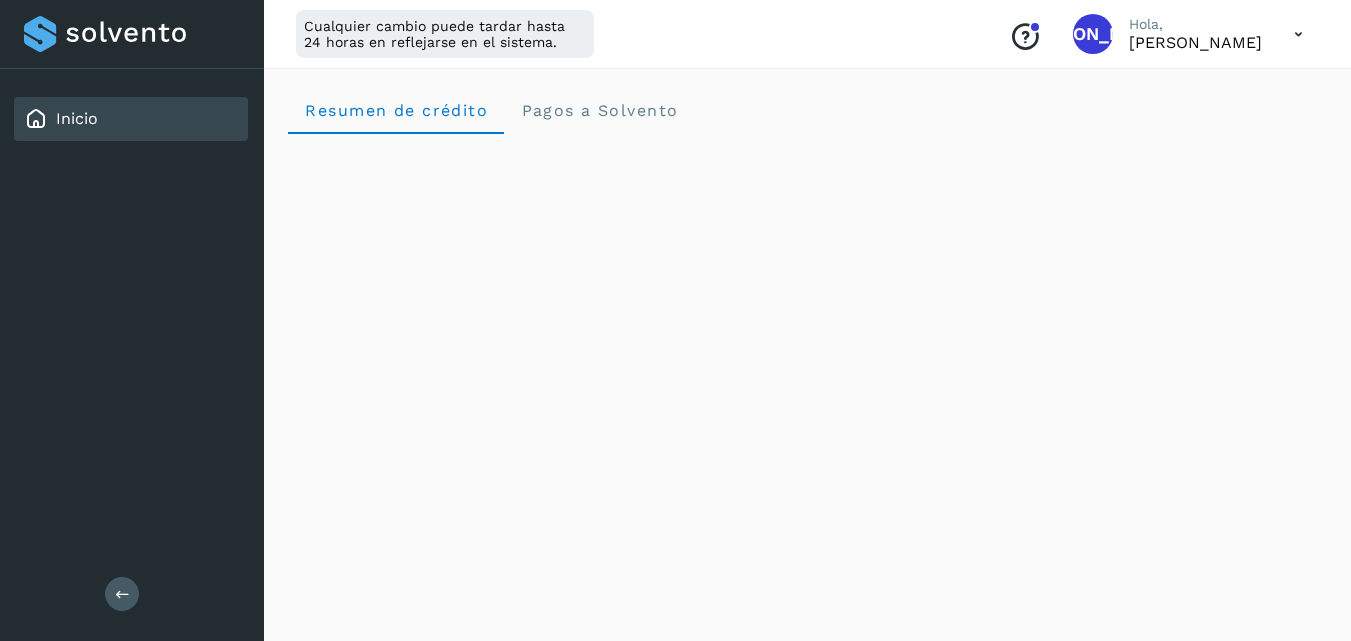 click on "Resumen de crédito Pagos a Solvento" at bounding box center (807, 110) 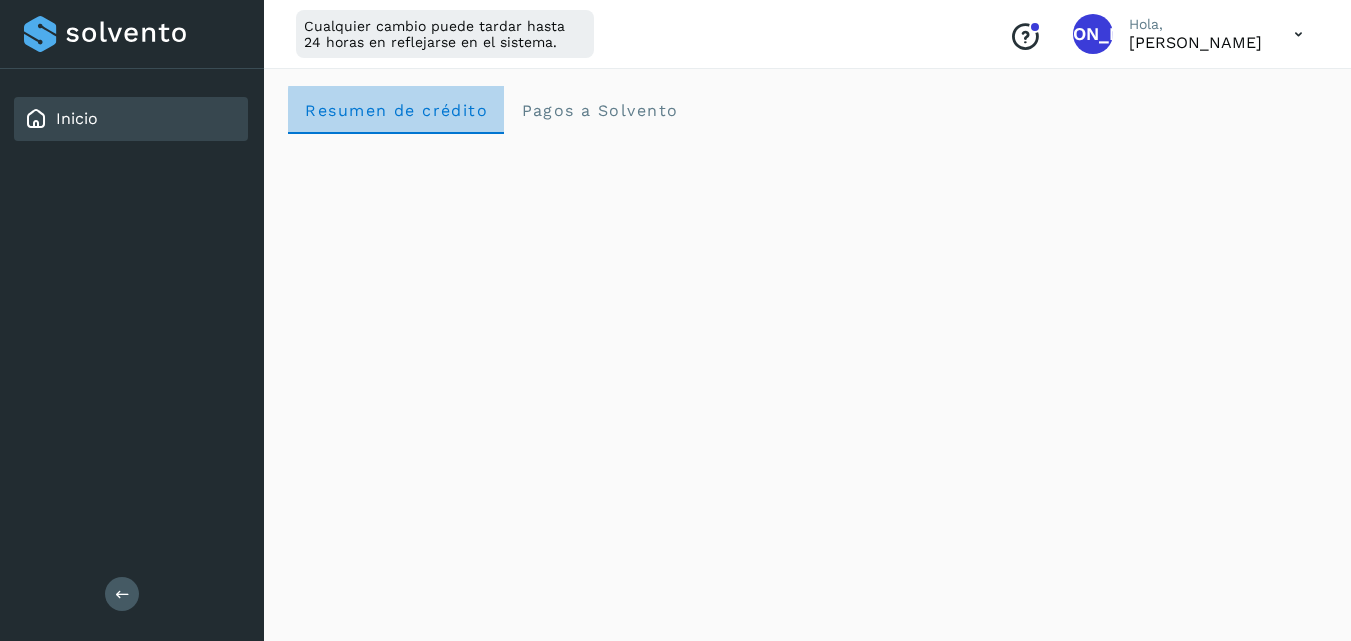 click on "Resumen de crédito" 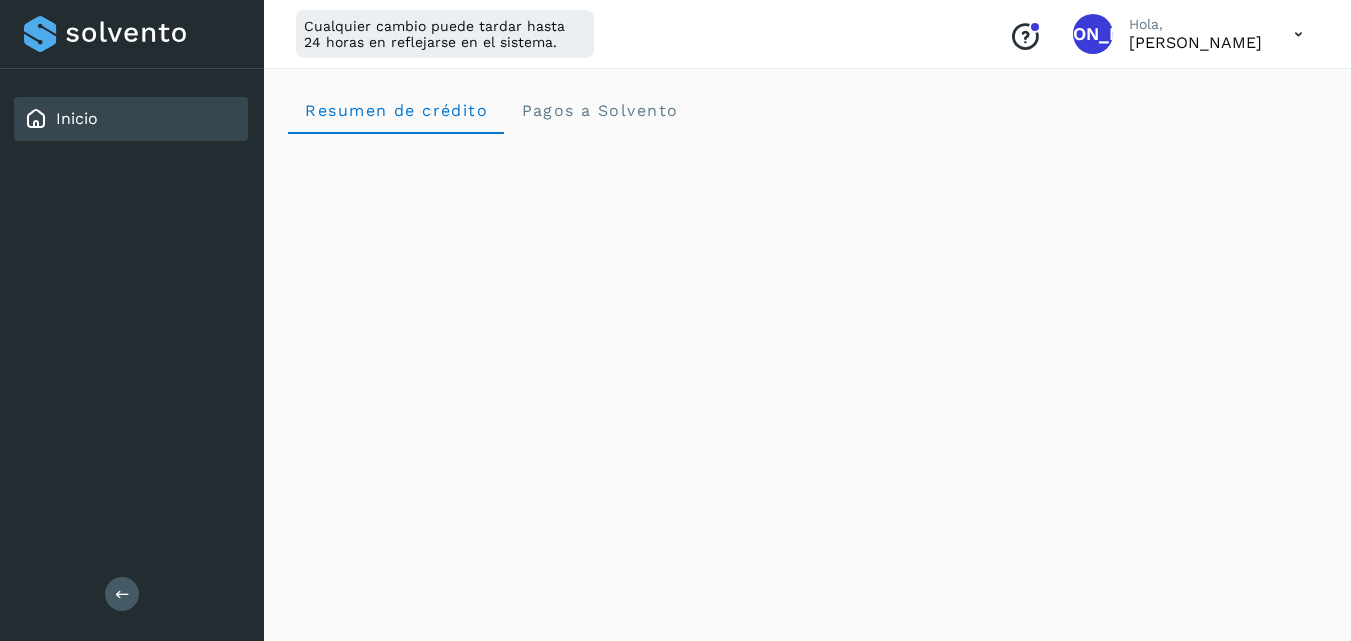 click at bounding box center [1298, 34] 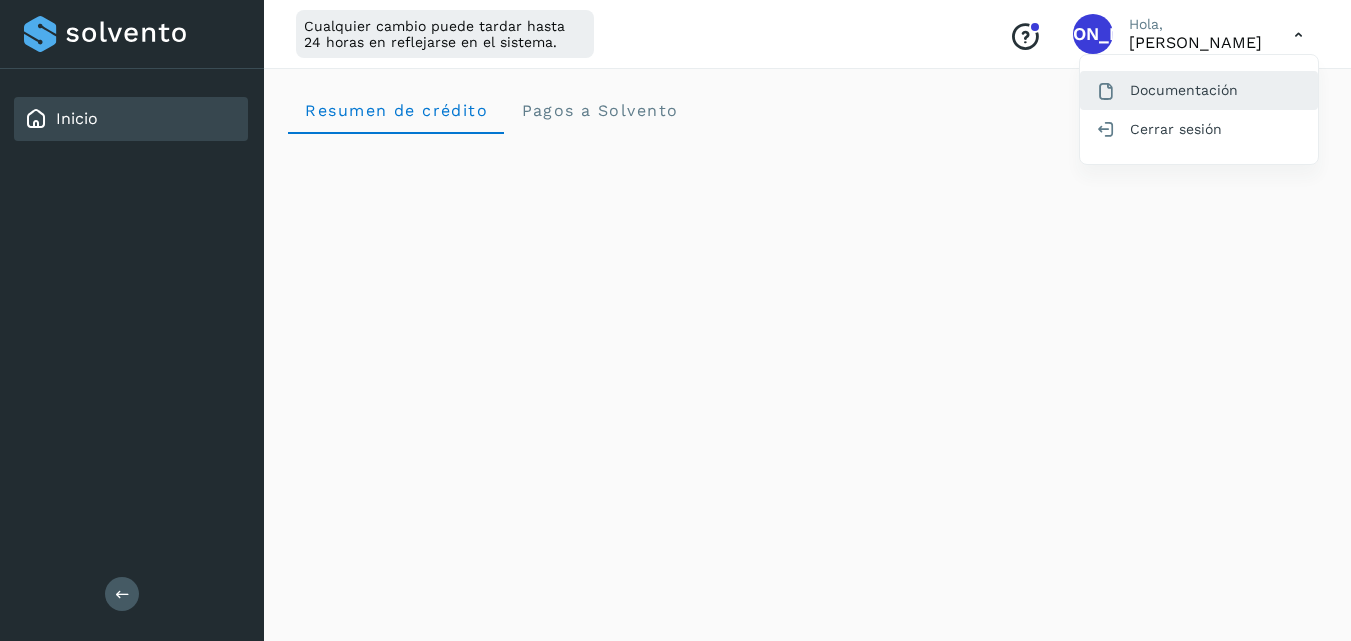 click on "Documentación" 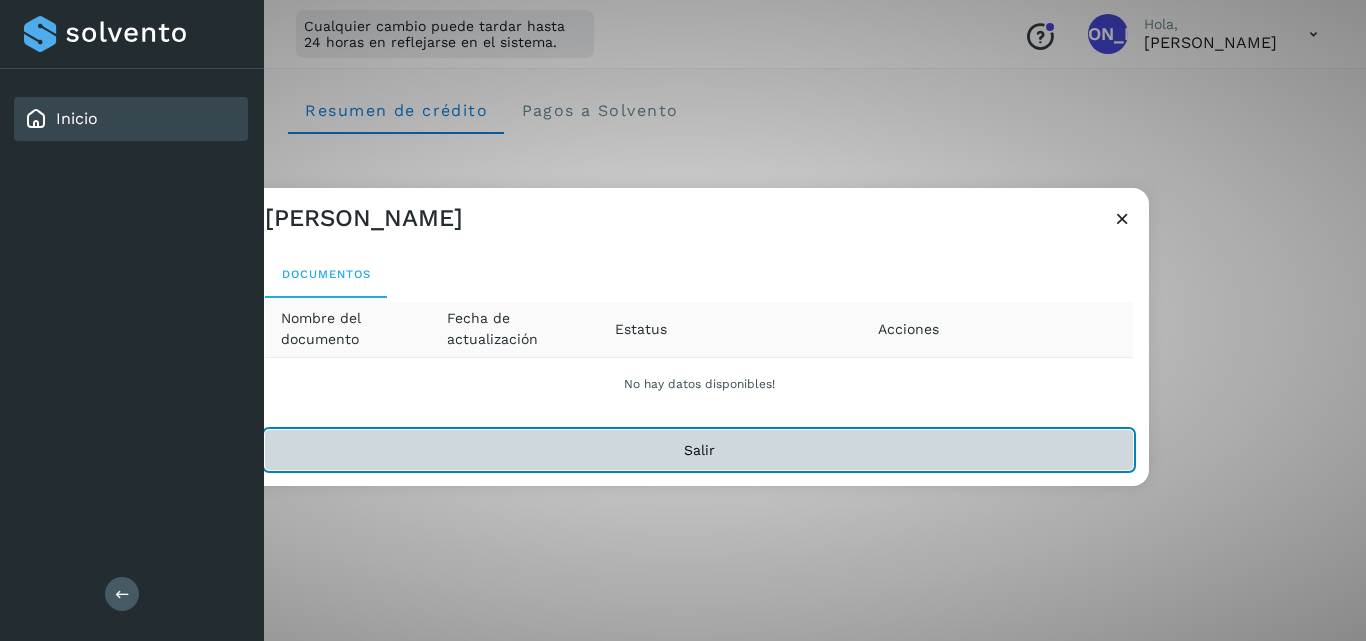 click on "Salir" 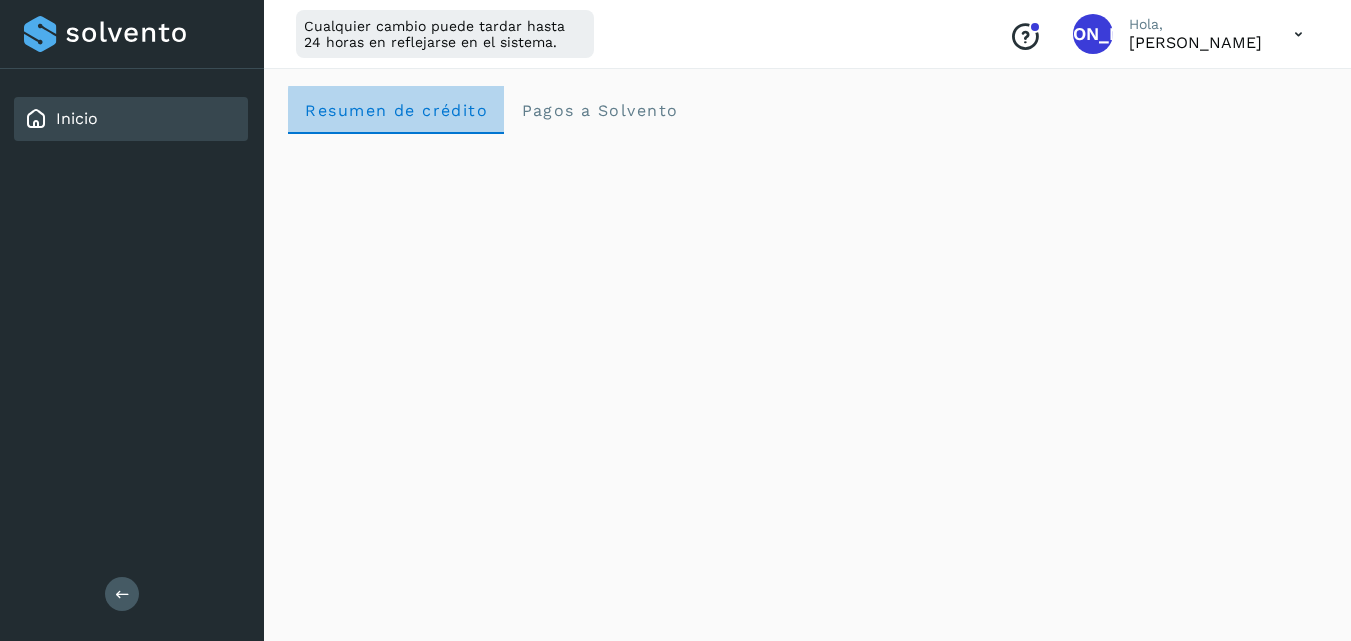 click on "Resumen de crédito" 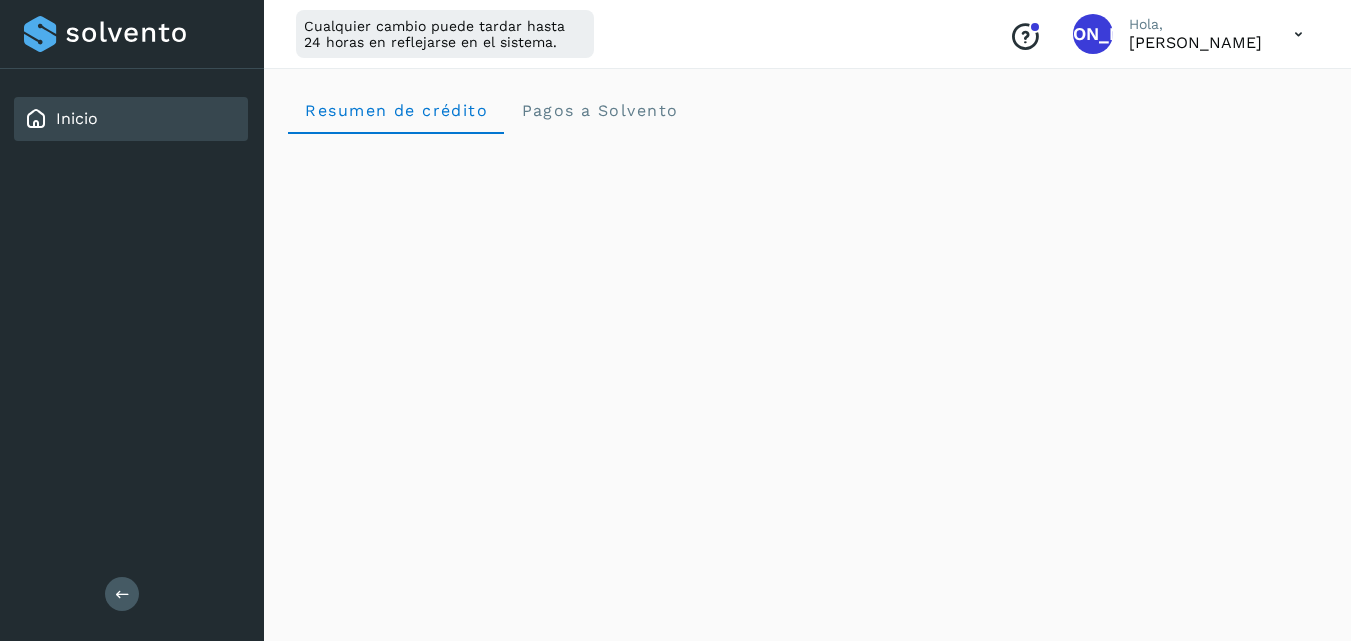 click at bounding box center [1298, 34] 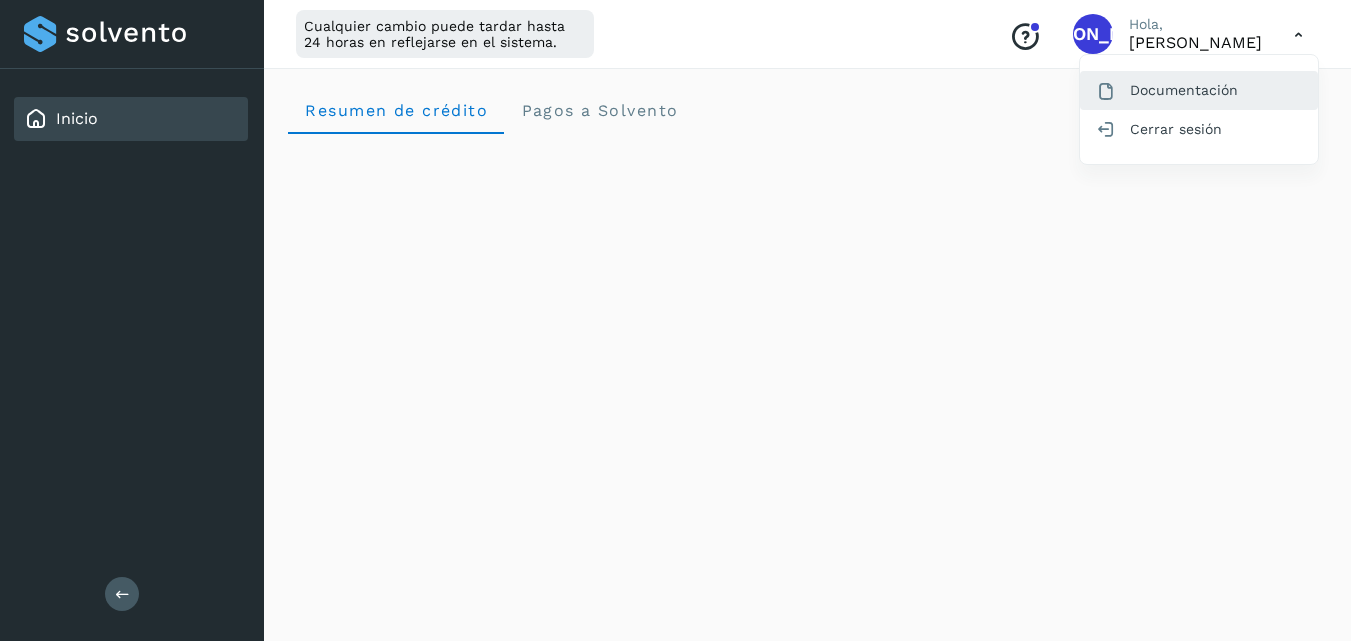 click on "Documentación" 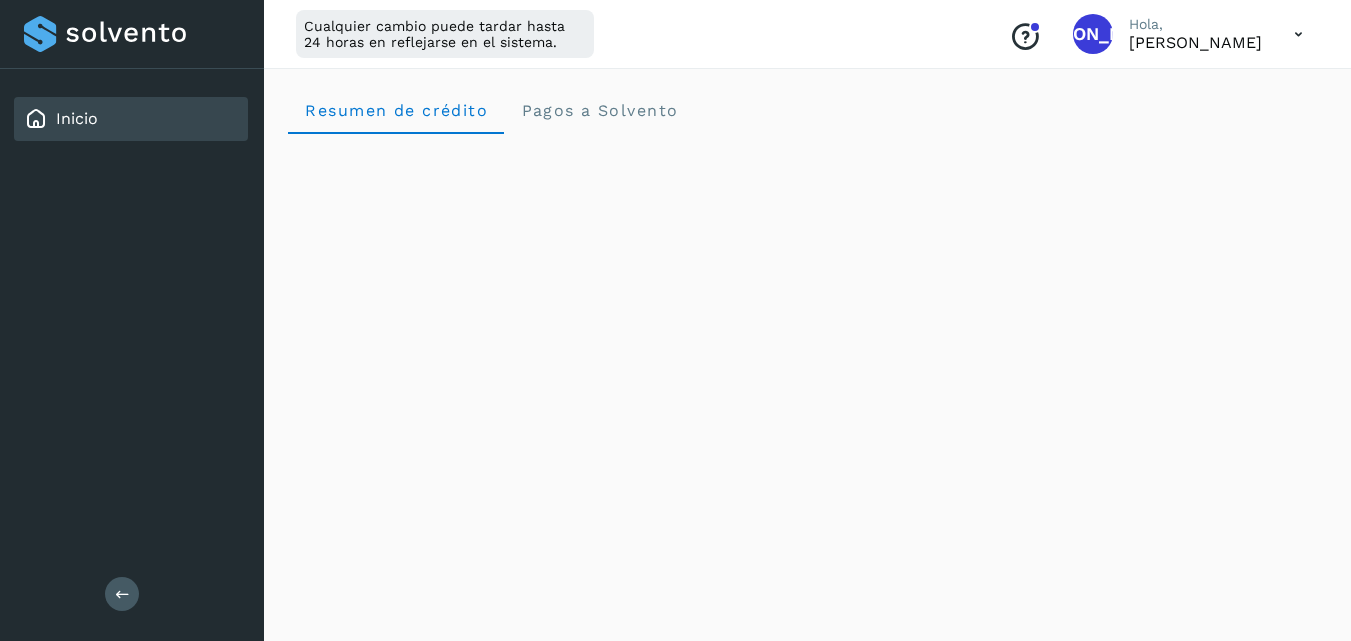 click at bounding box center [1298, 34] 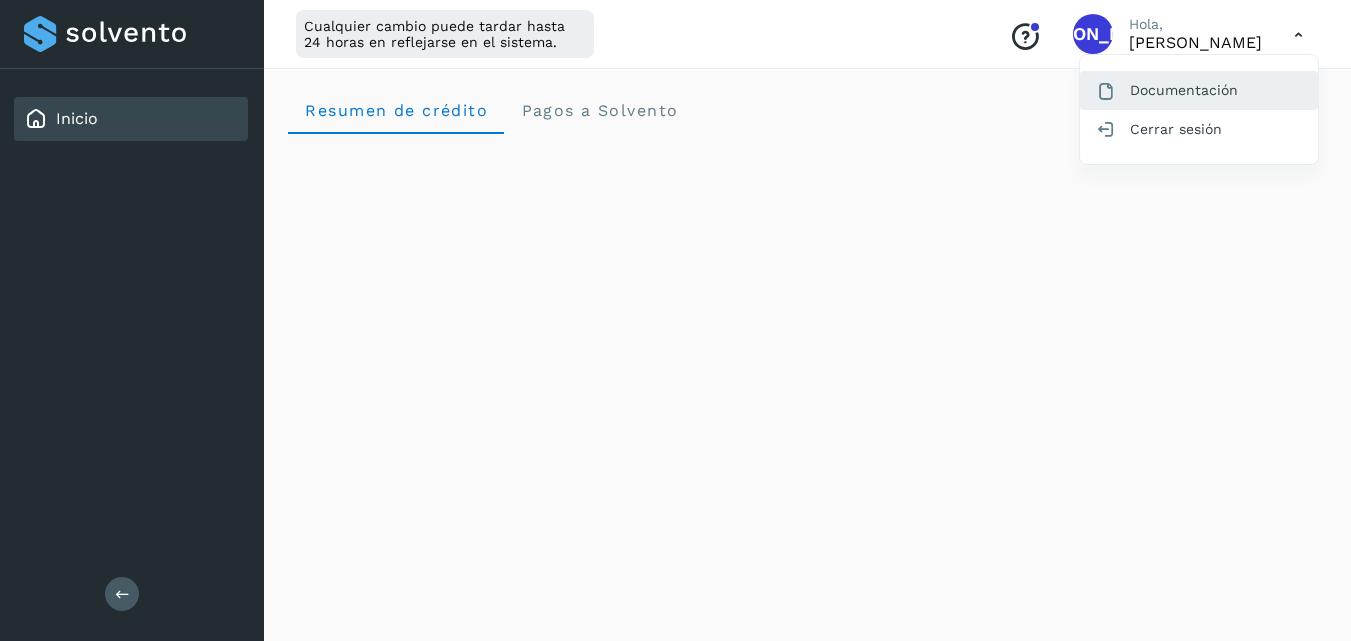 click on "Documentación" 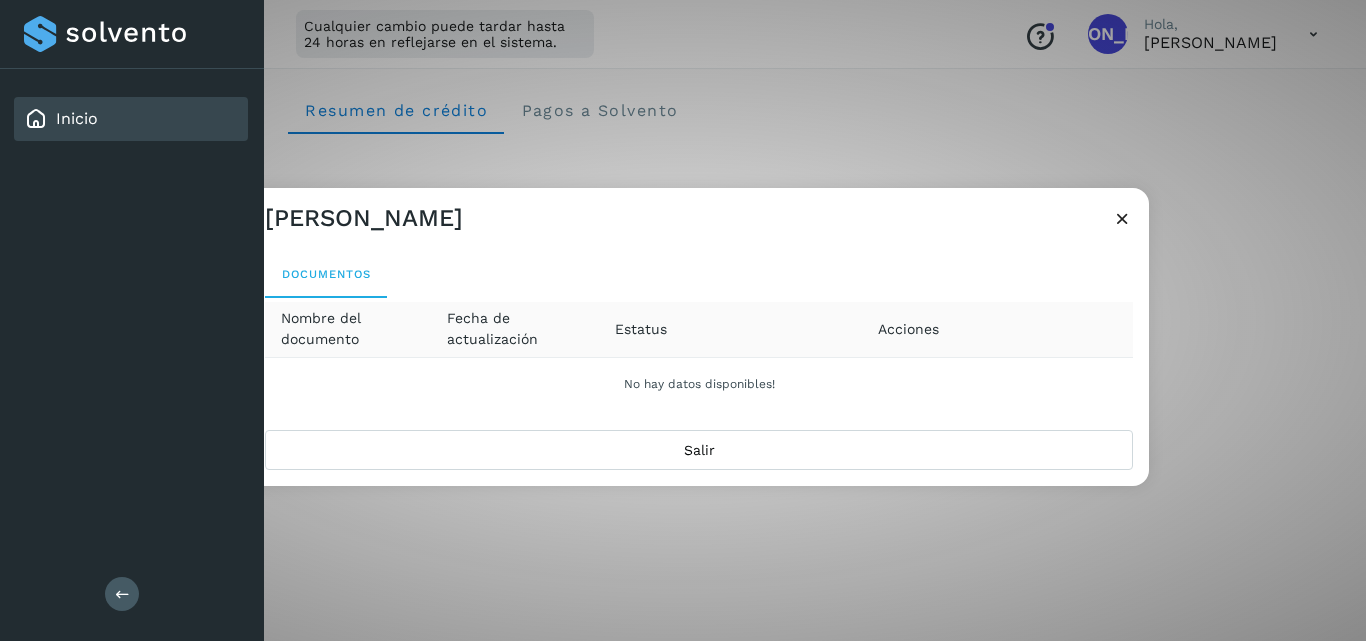 click at bounding box center (1122, 218) 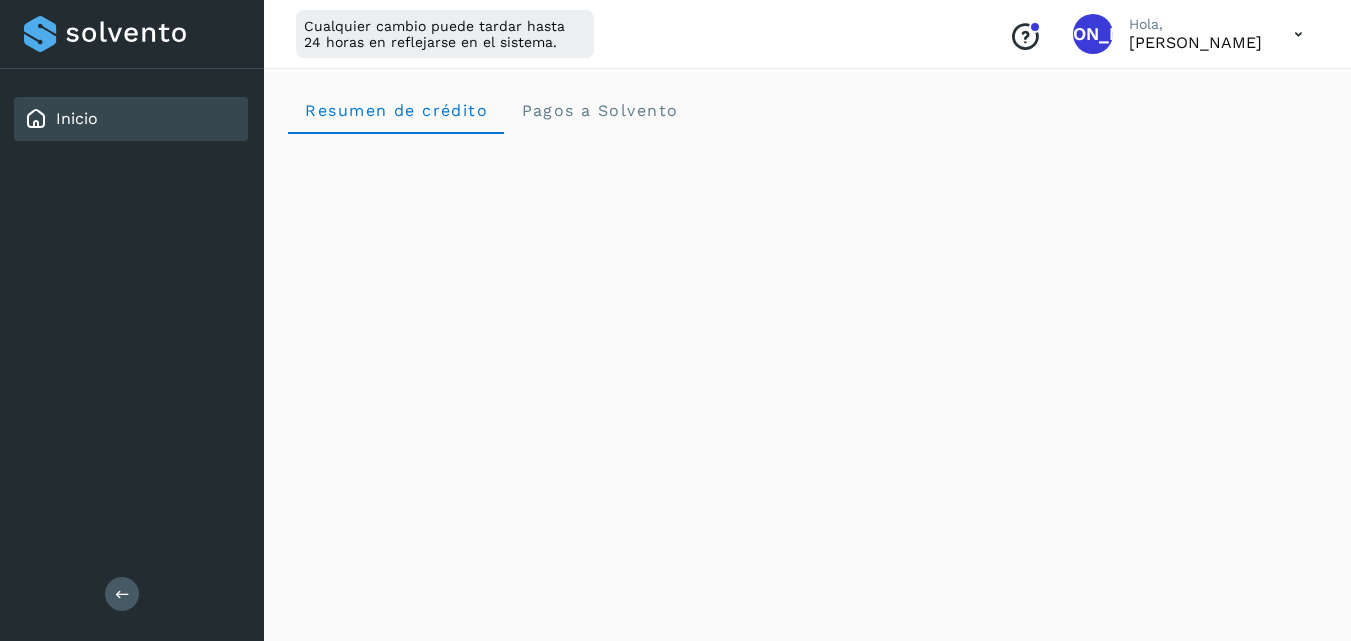 click at bounding box center [1298, 34] 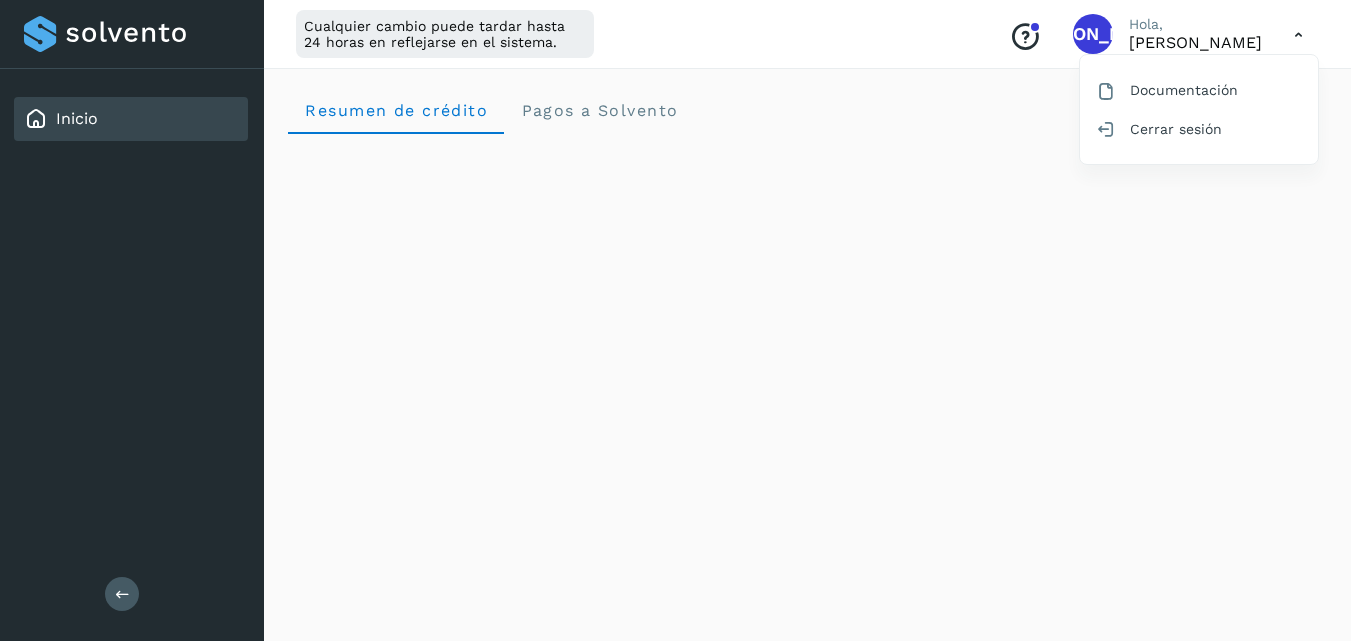 click at bounding box center (675, 320) 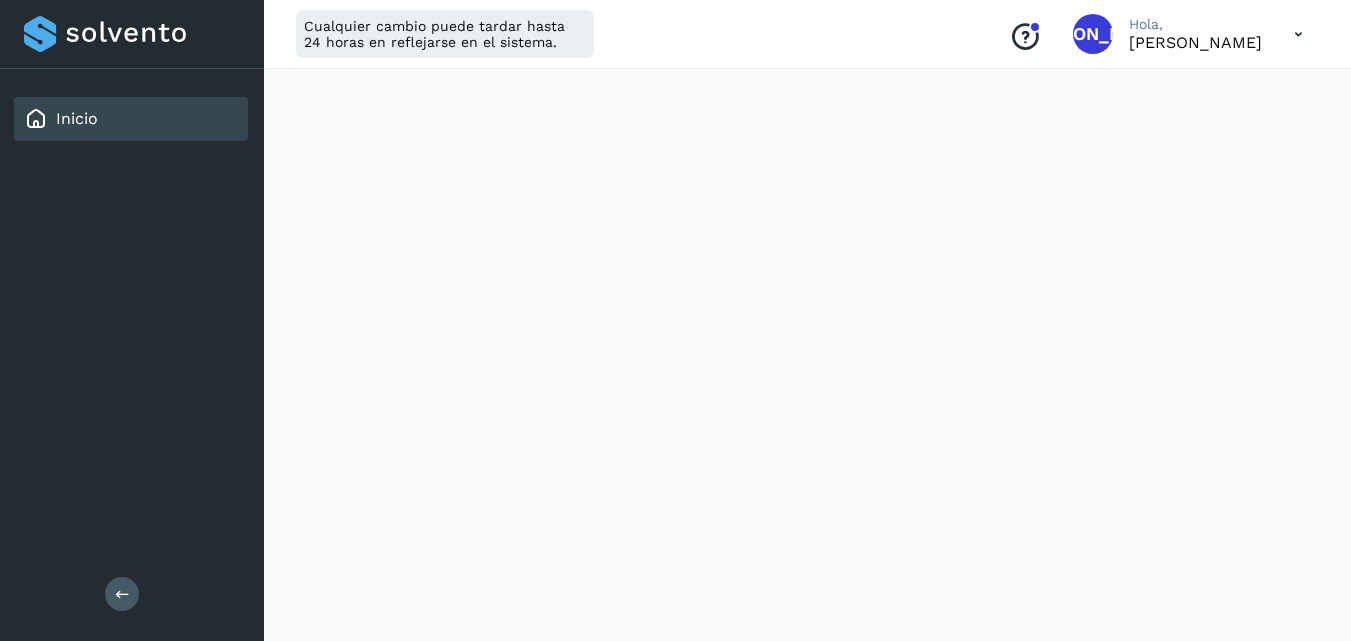 scroll, scrollTop: 693, scrollLeft: 0, axis: vertical 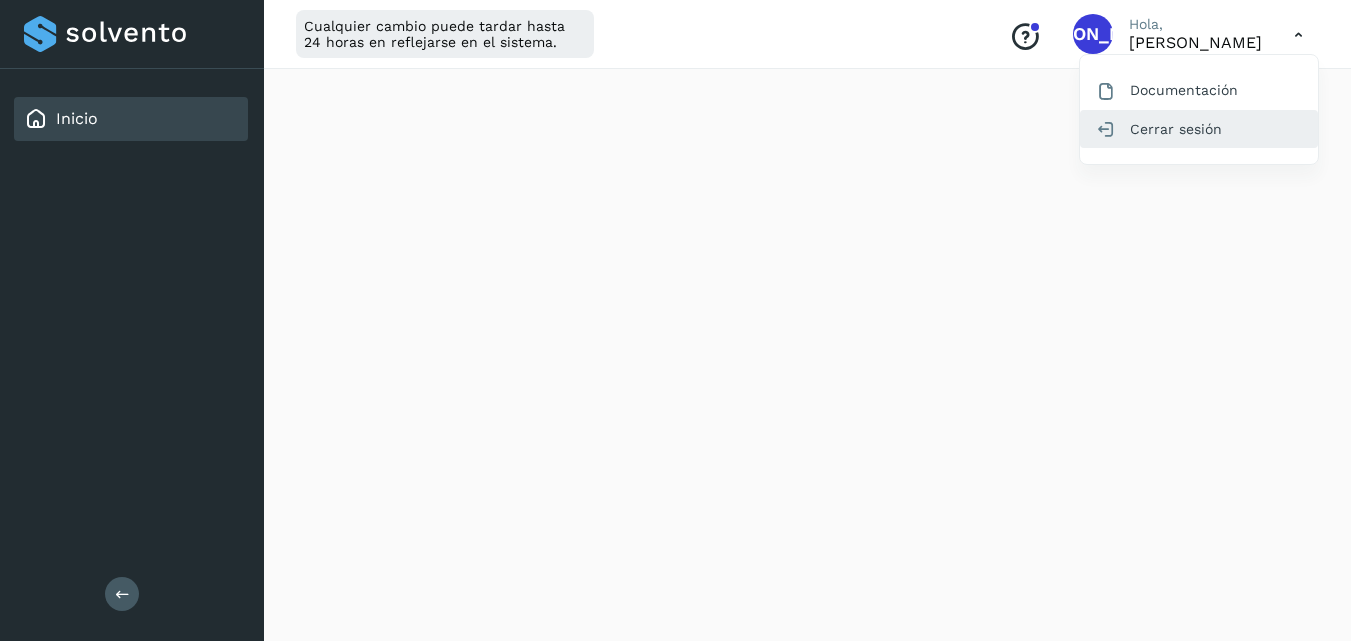 click on "Cerrar sesión" 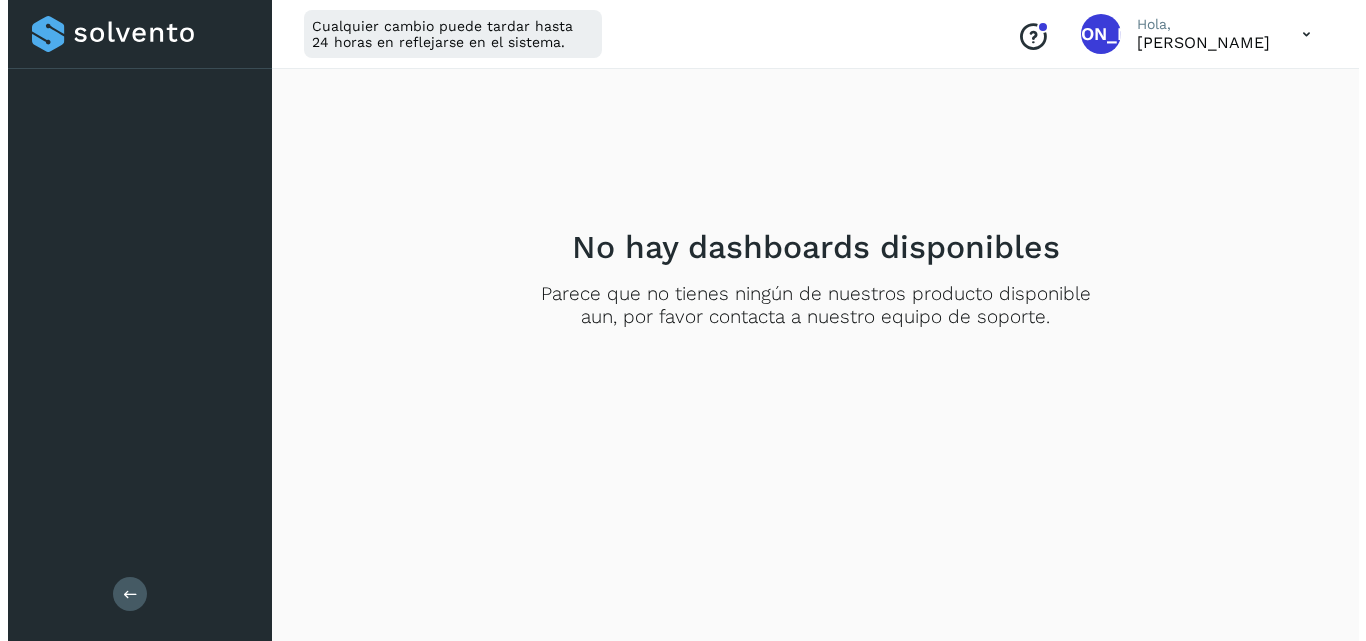 scroll, scrollTop: 0, scrollLeft: 0, axis: both 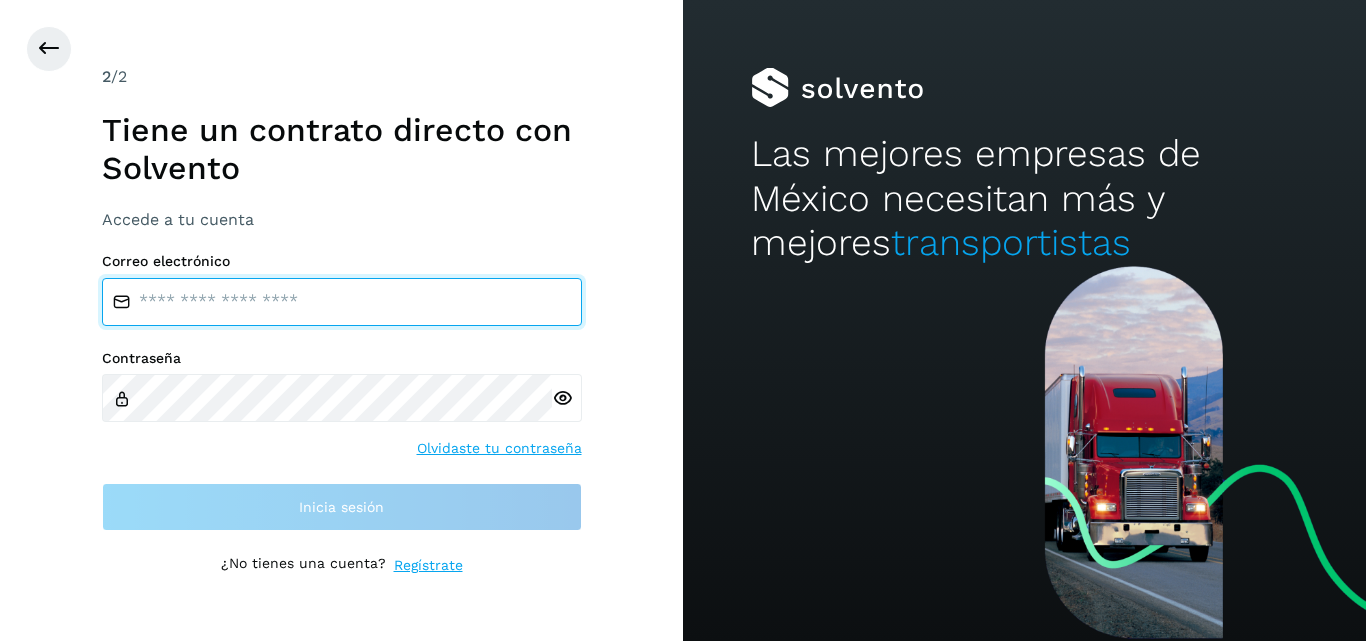 type on "**********" 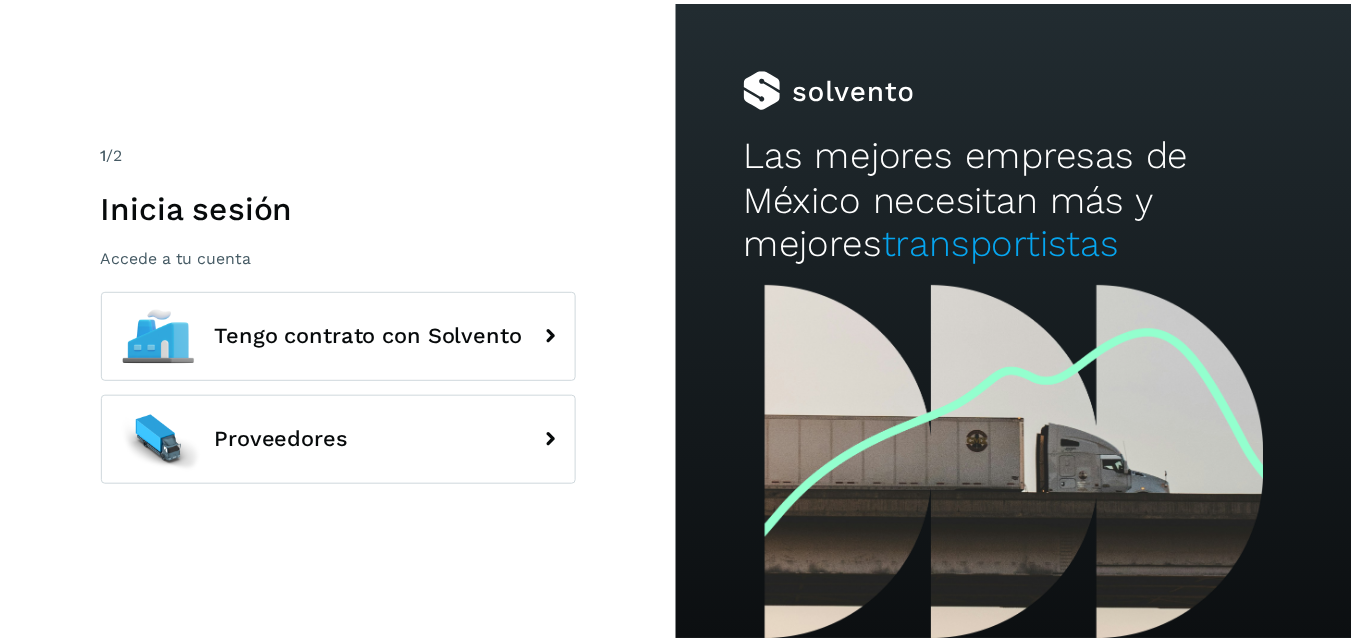 scroll, scrollTop: 0, scrollLeft: 0, axis: both 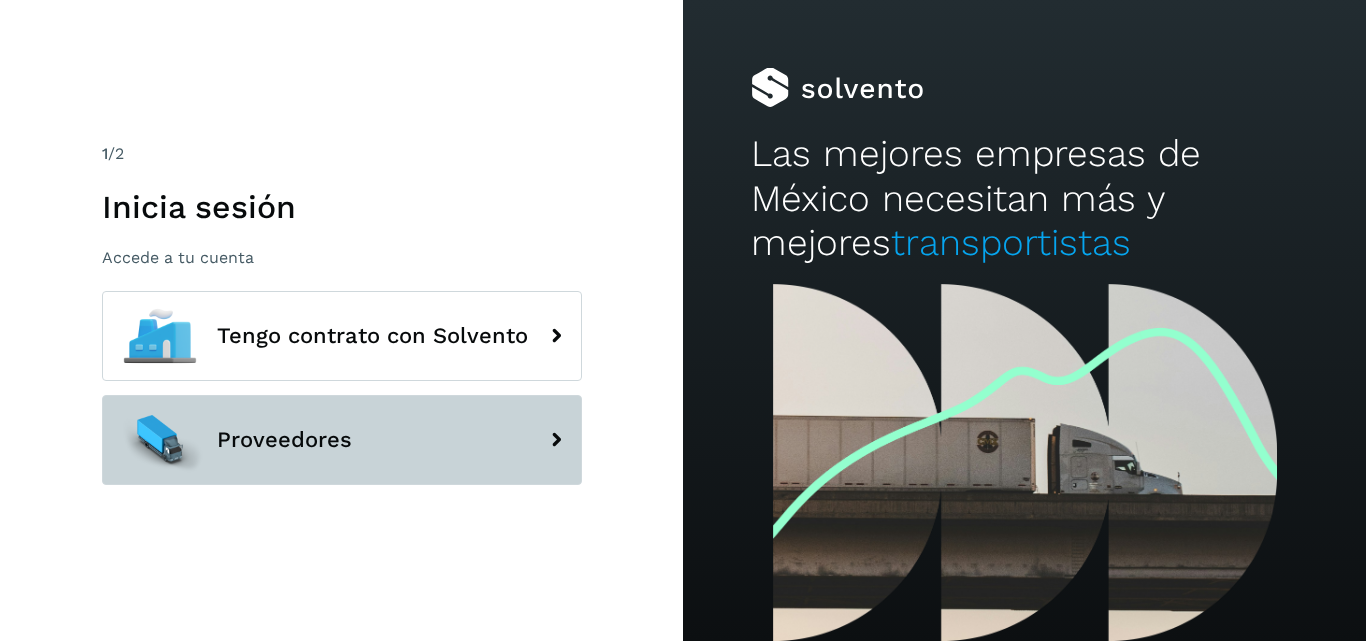 click 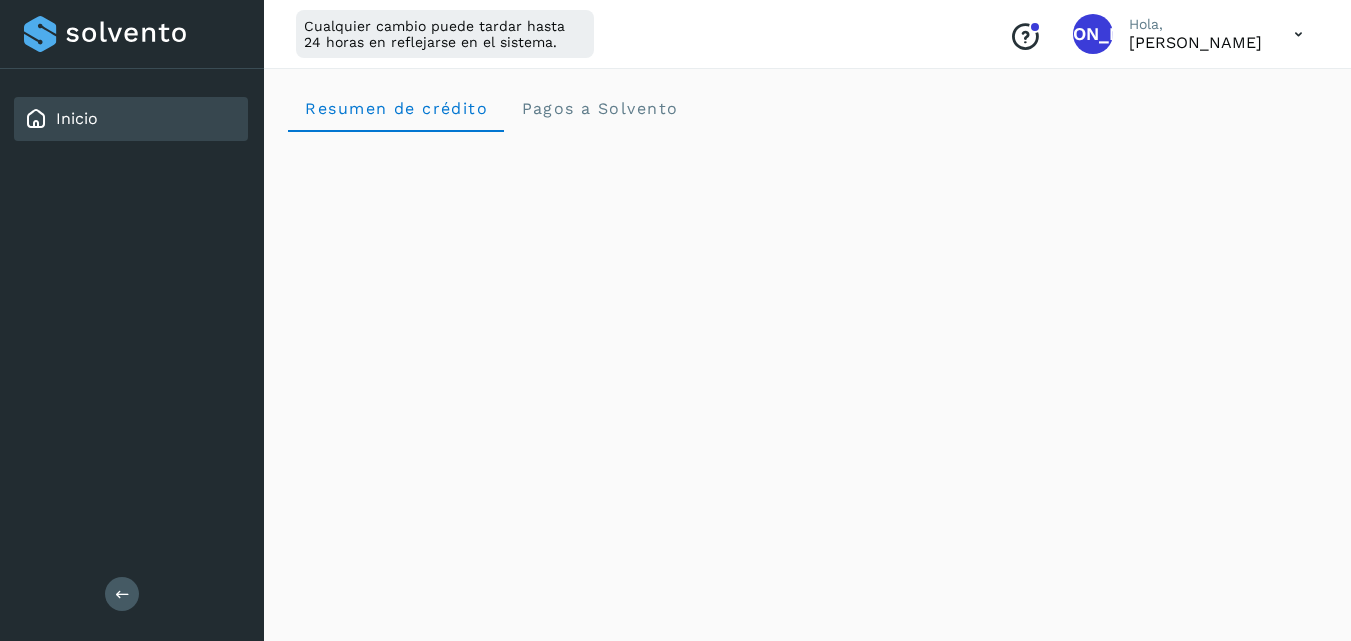 scroll, scrollTop: 0, scrollLeft: 0, axis: both 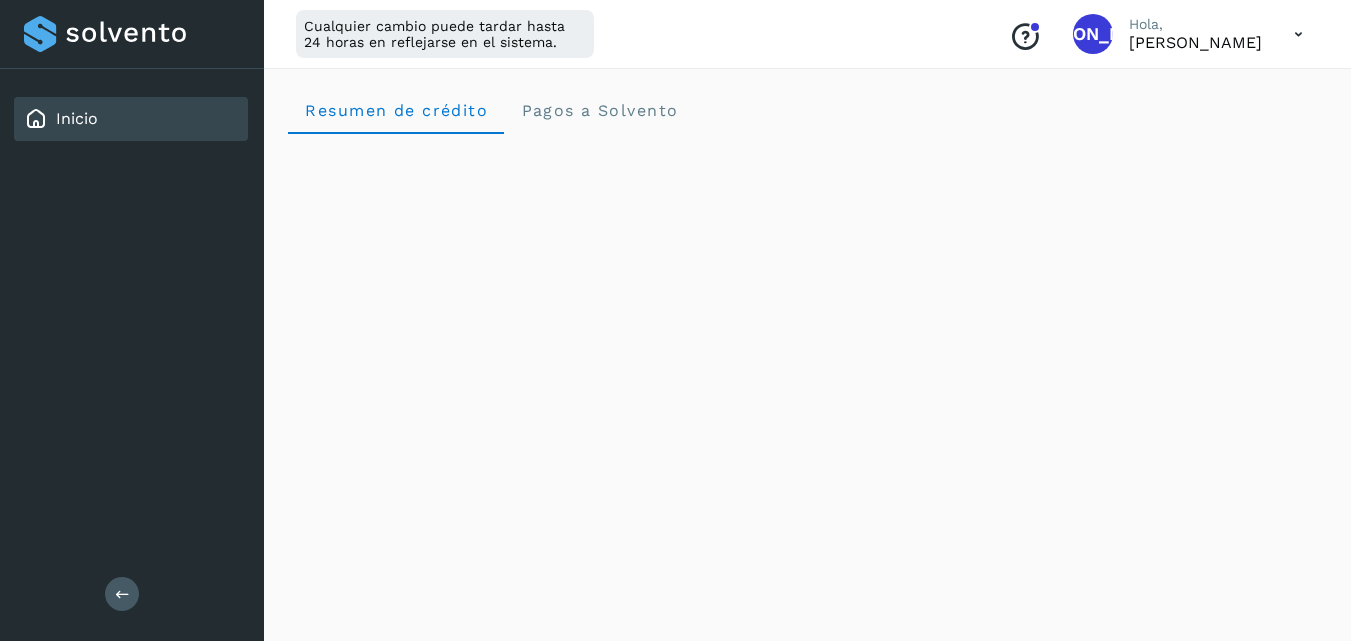 click on "Inicio" at bounding box center (77, 118) 